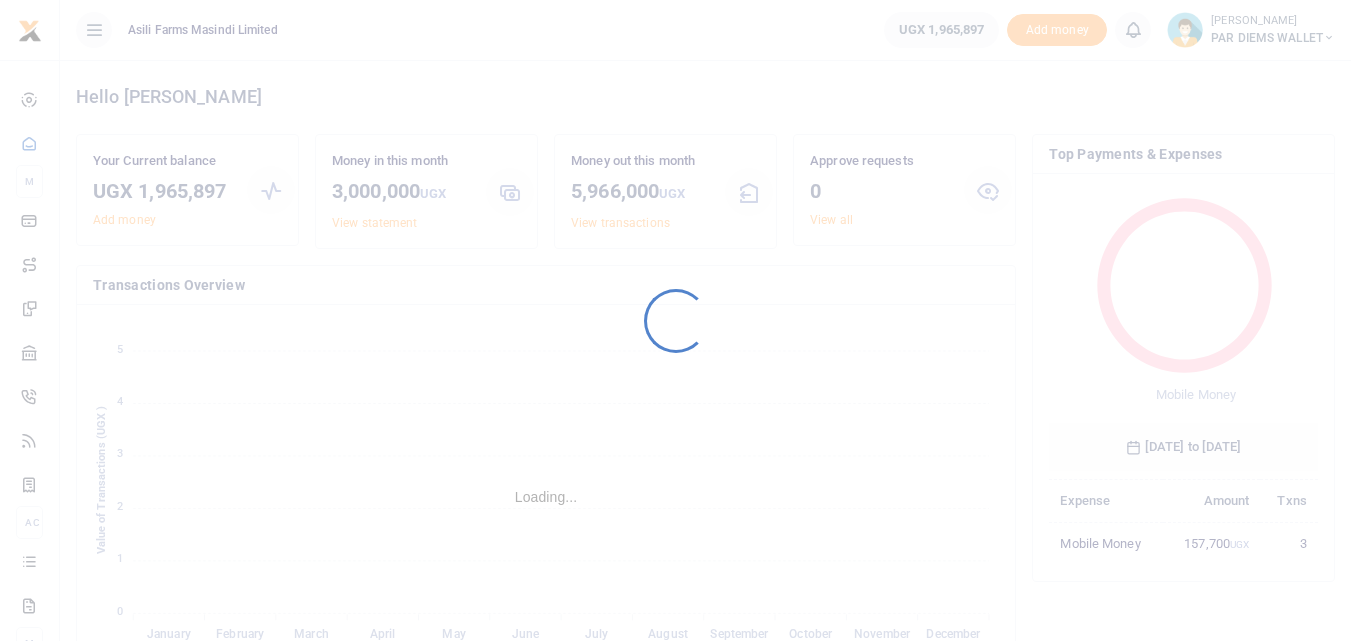 scroll, scrollTop: 0, scrollLeft: 0, axis: both 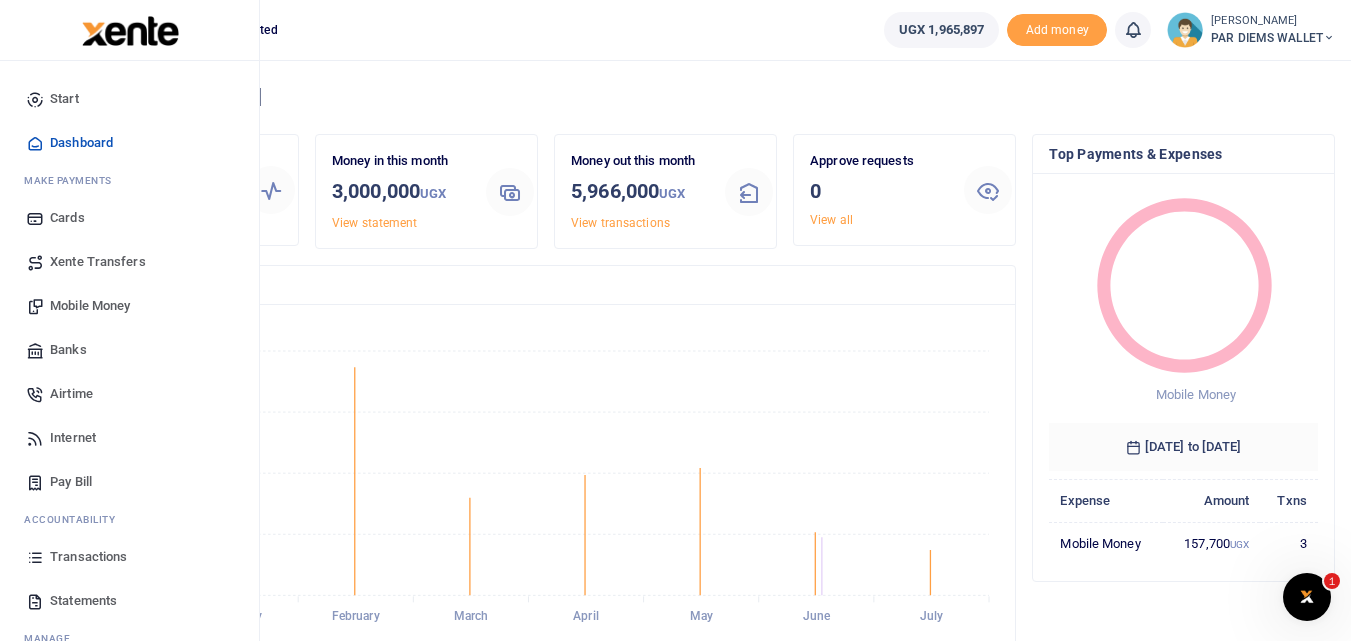 click on "Mobile Money" at bounding box center (90, 306) 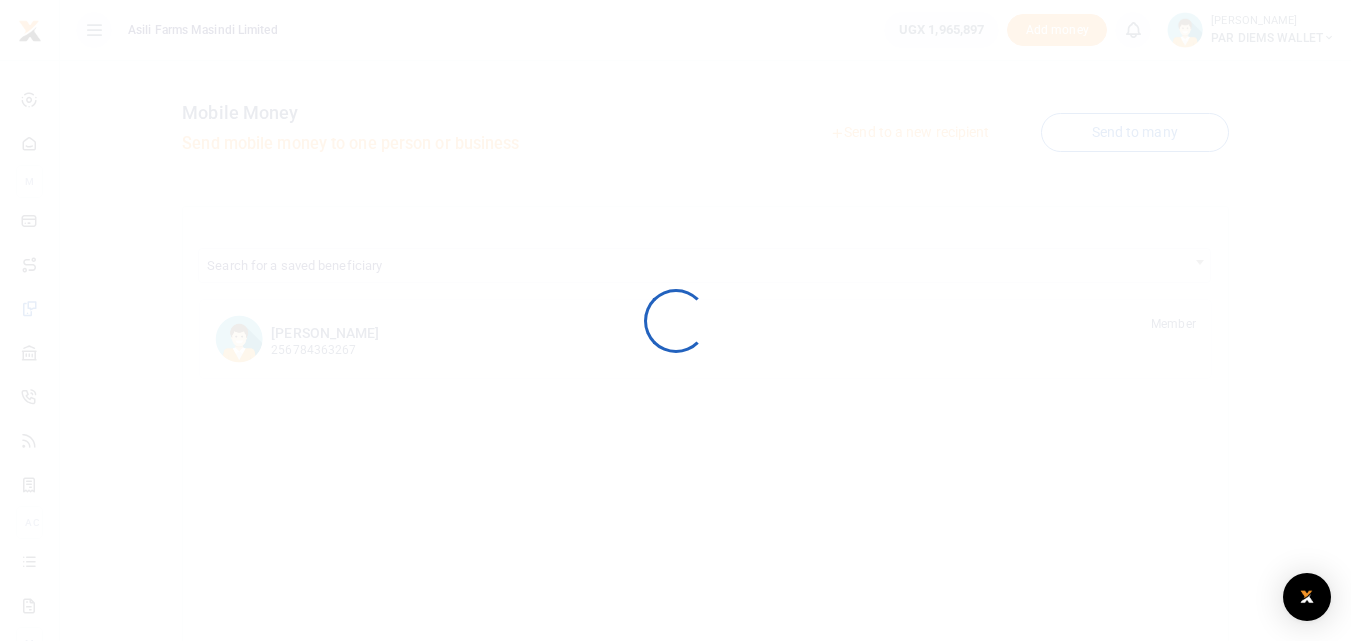 scroll, scrollTop: 0, scrollLeft: 0, axis: both 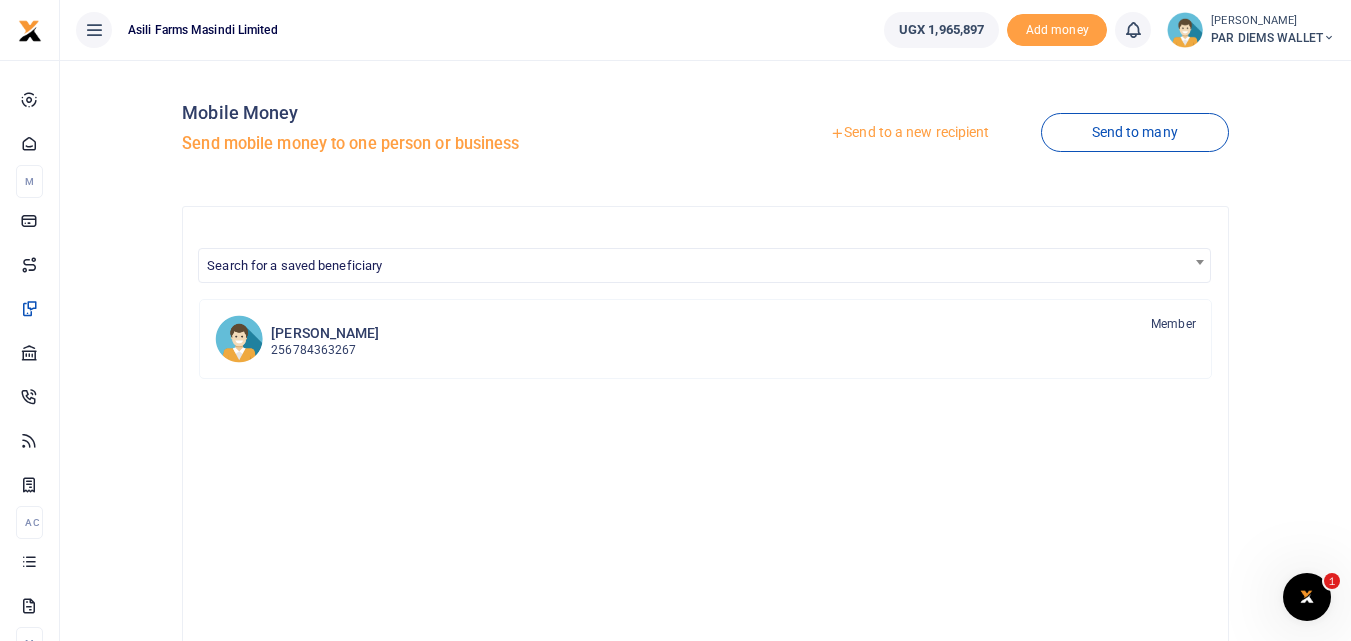 click on "Send to a new recipient" at bounding box center (909, 133) 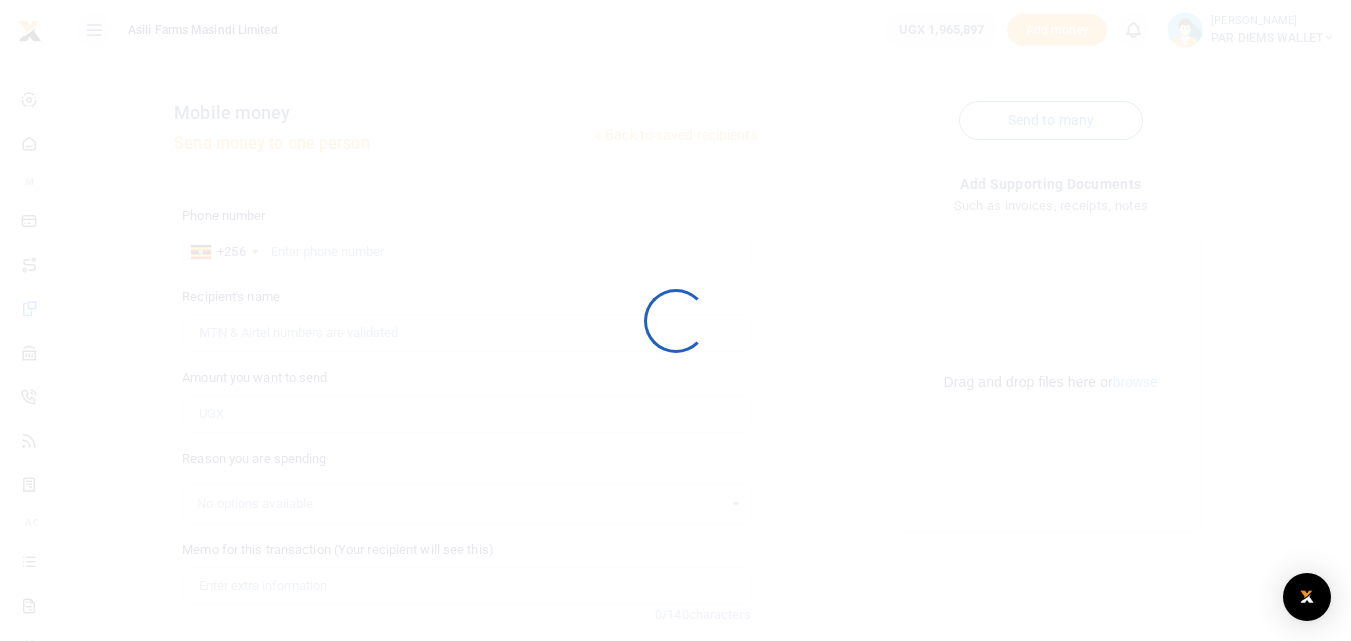 scroll, scrollTop: 0, scrollLeft: 0, axis: both 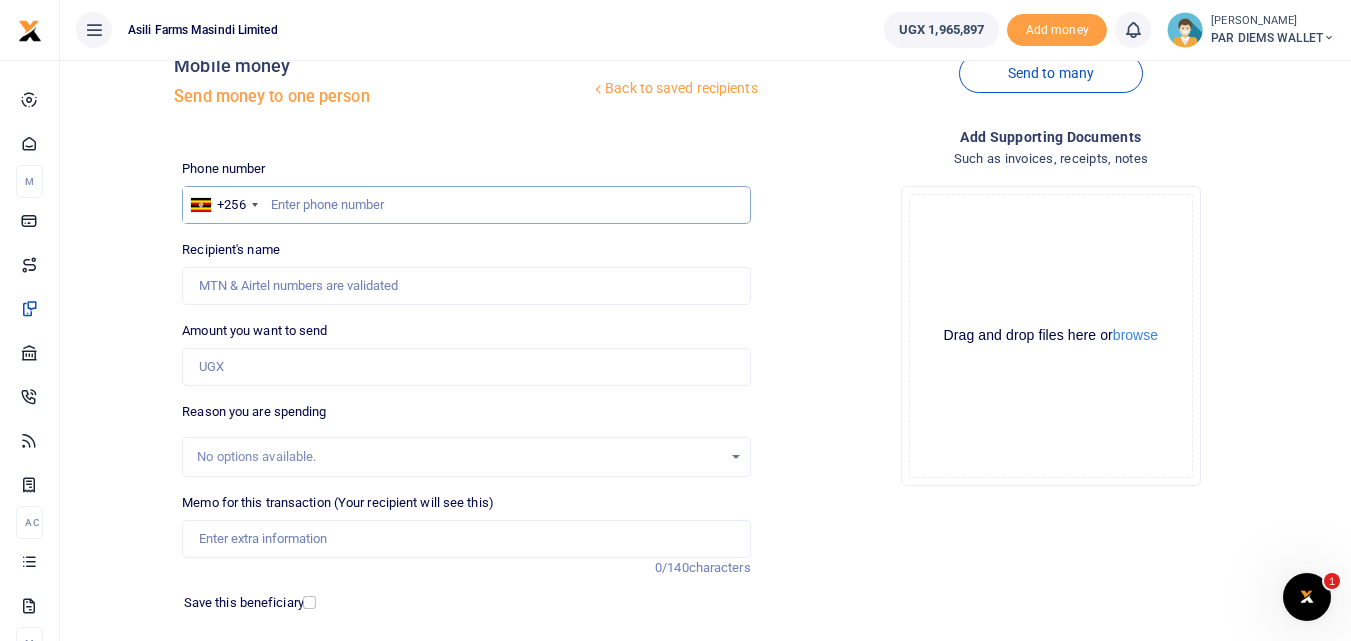 click at bounding box center [466, 205] 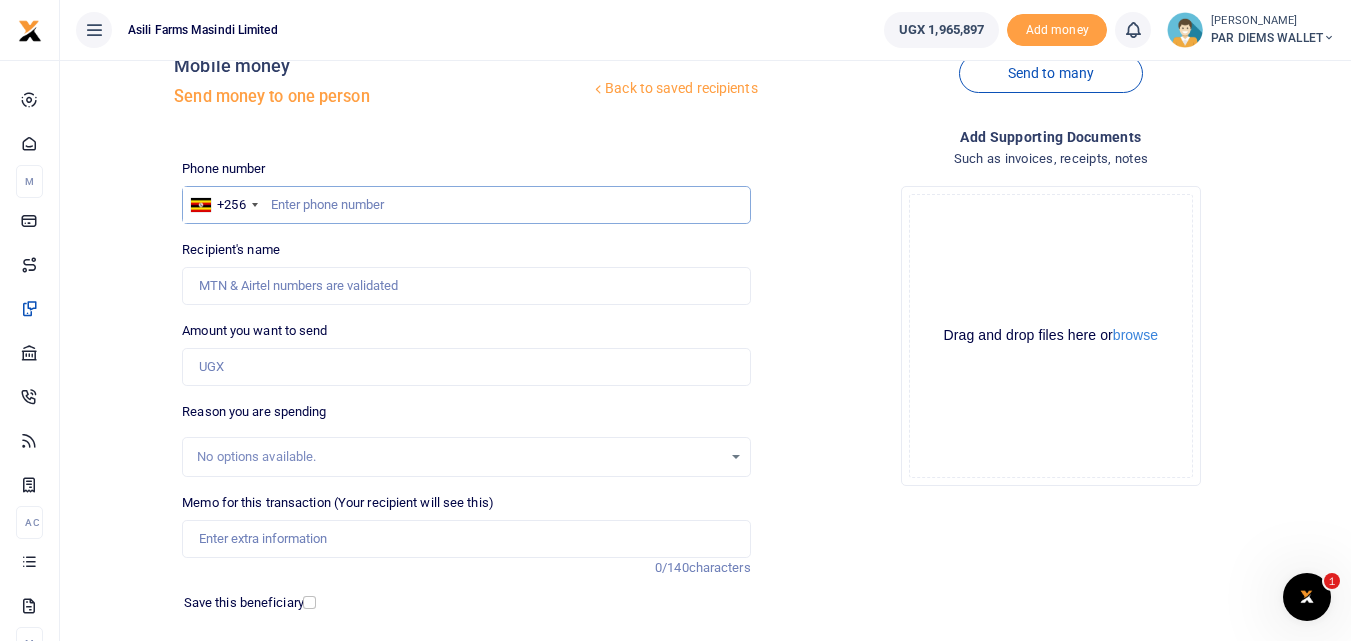 click at bounding box center [466, 205] 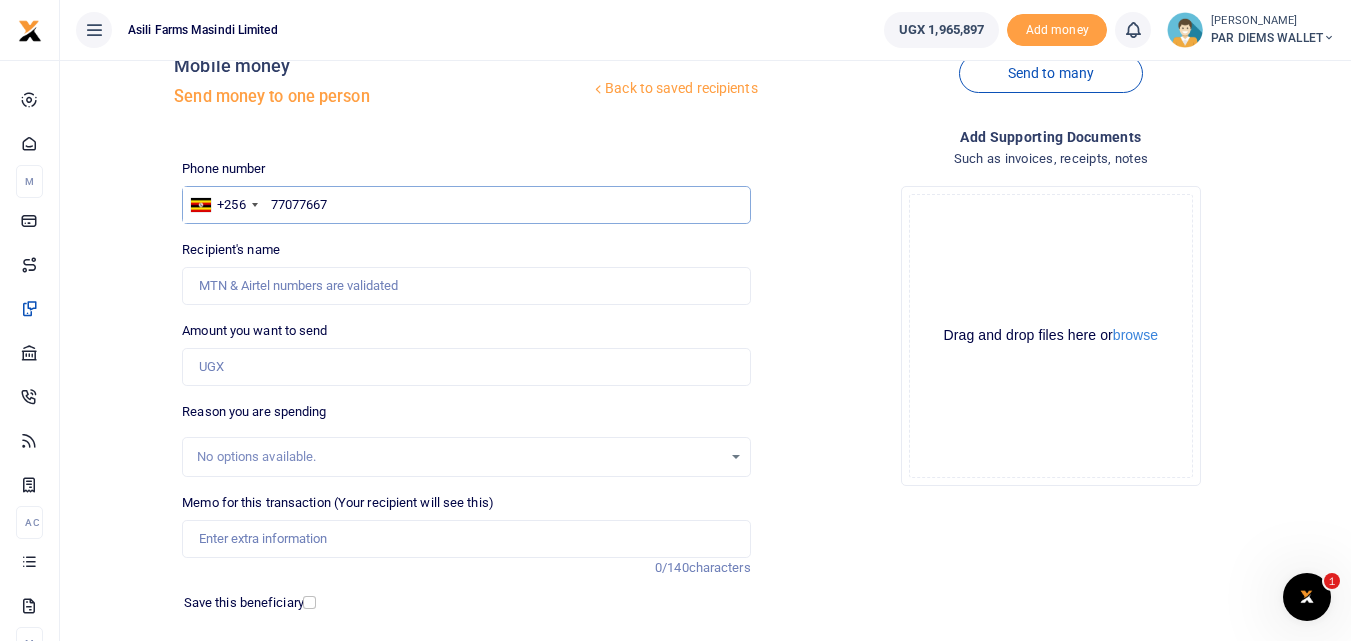 type on "770776675" 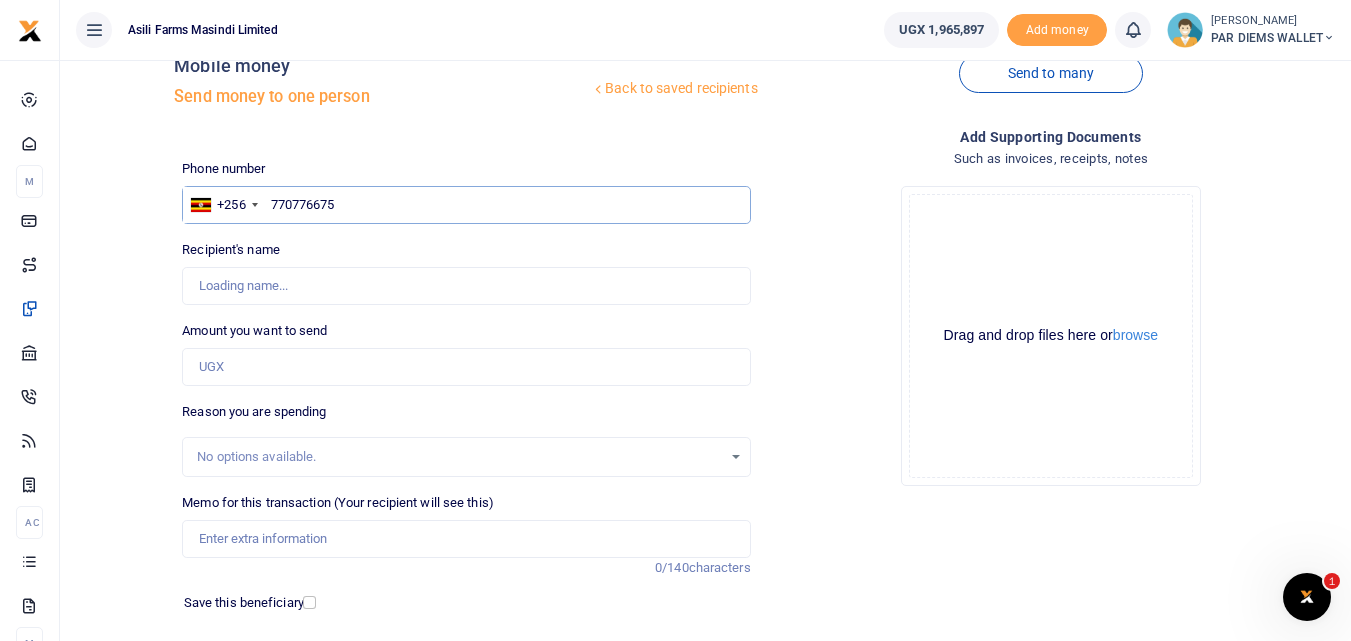 type on "Johnmary Miyingo" 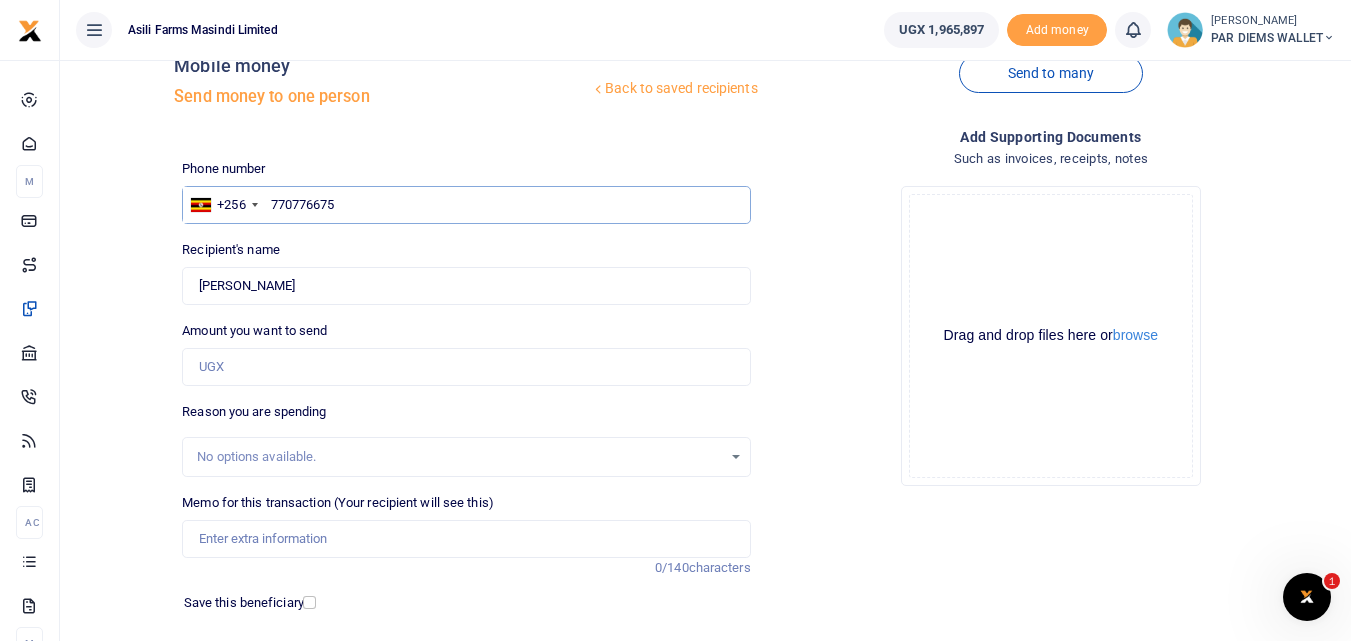 type on "770776675" 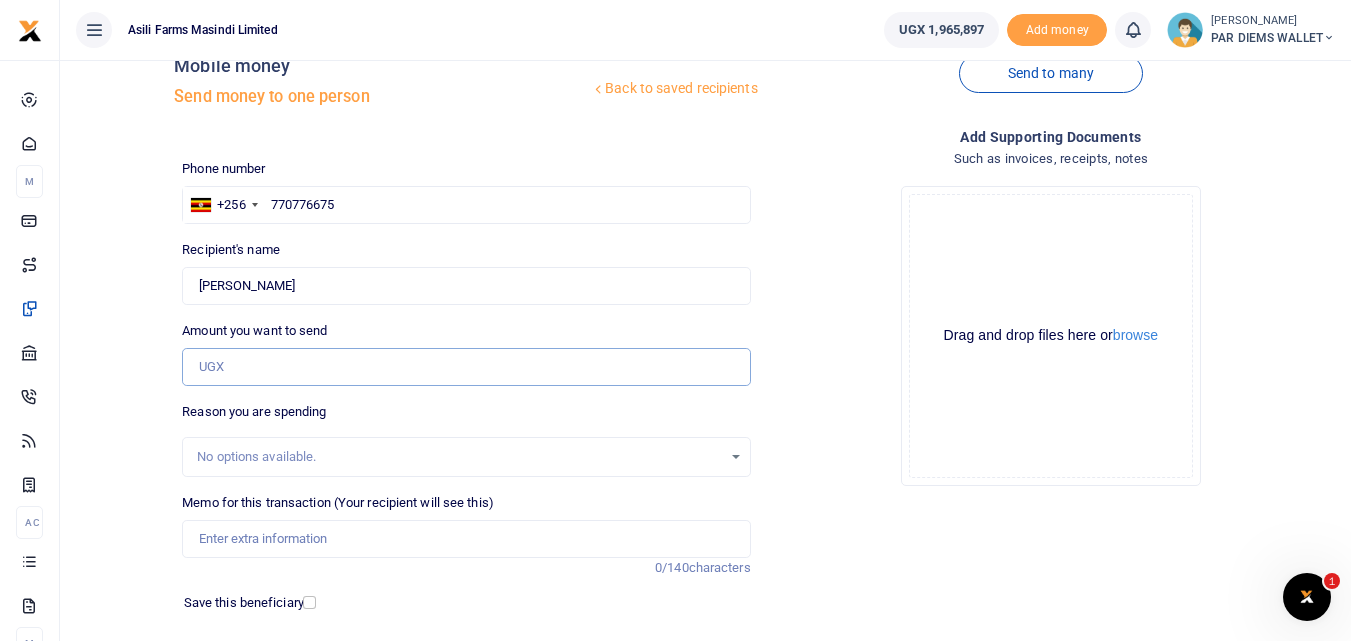 click on "Amount you want to send" at bounding box center (466, 367) 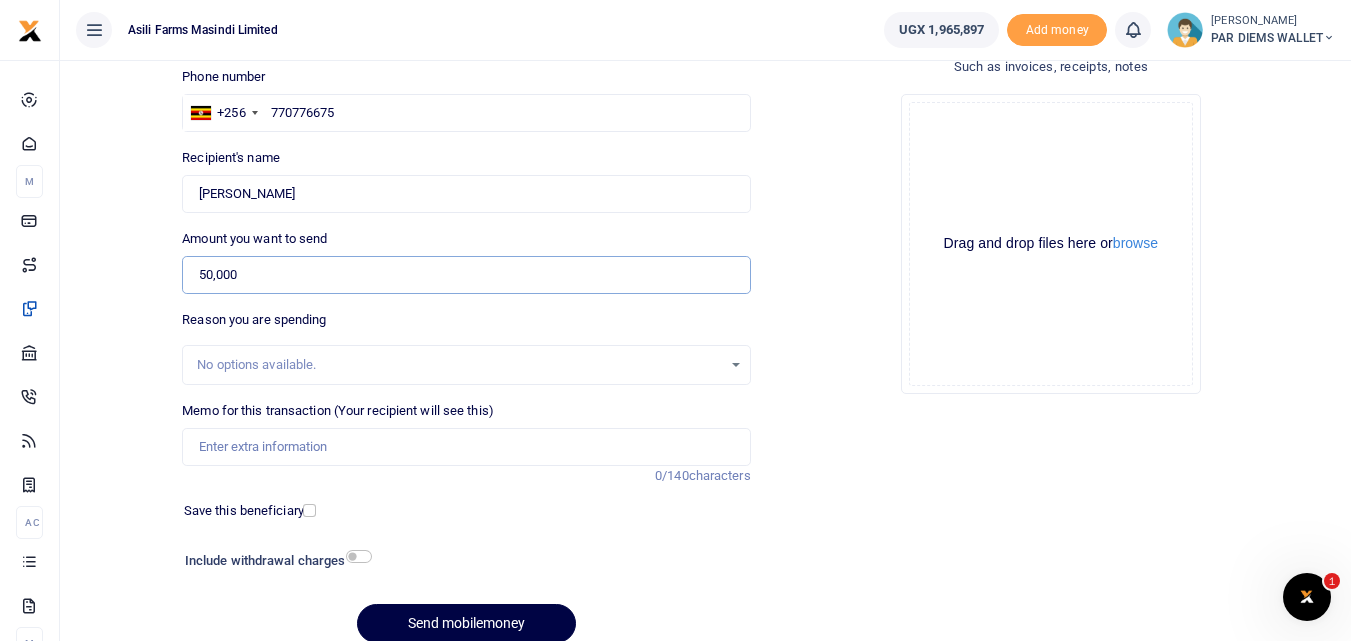 scroll, scrollTop: 225, scrollLeft: 0, axis: vertical 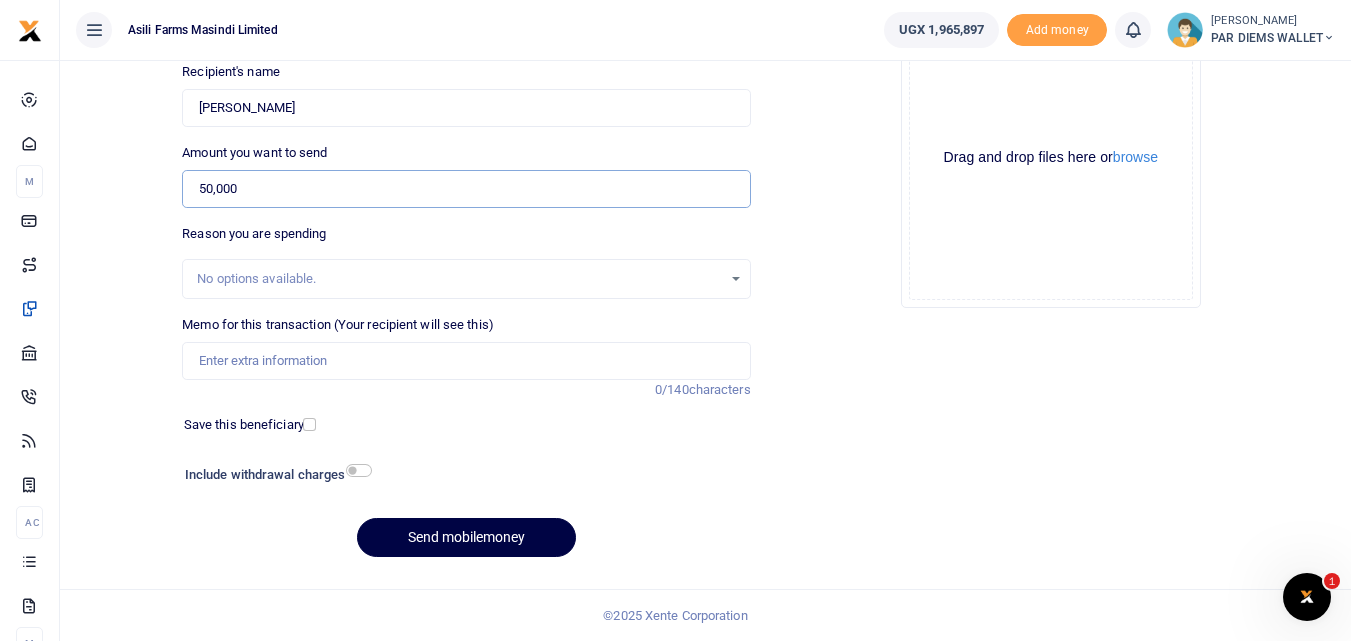 type on "50,000" 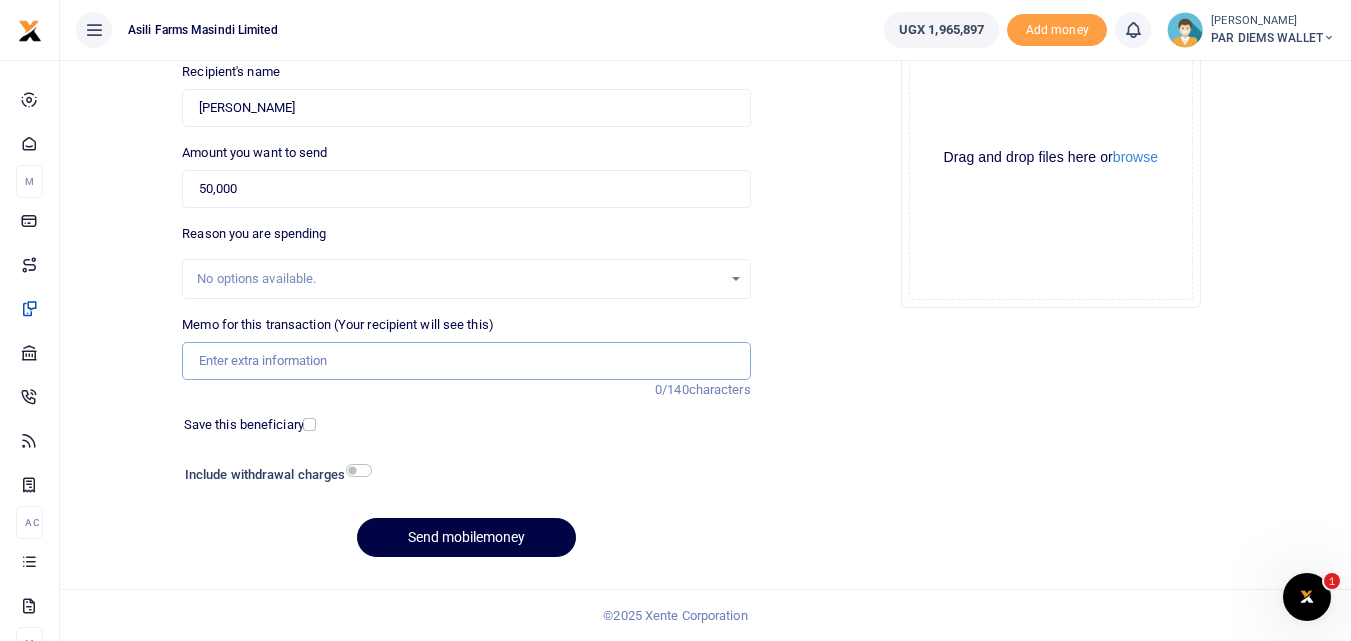click on "Memo for this transaction (Your recipient will see this)" at bounding box center (466, 361) 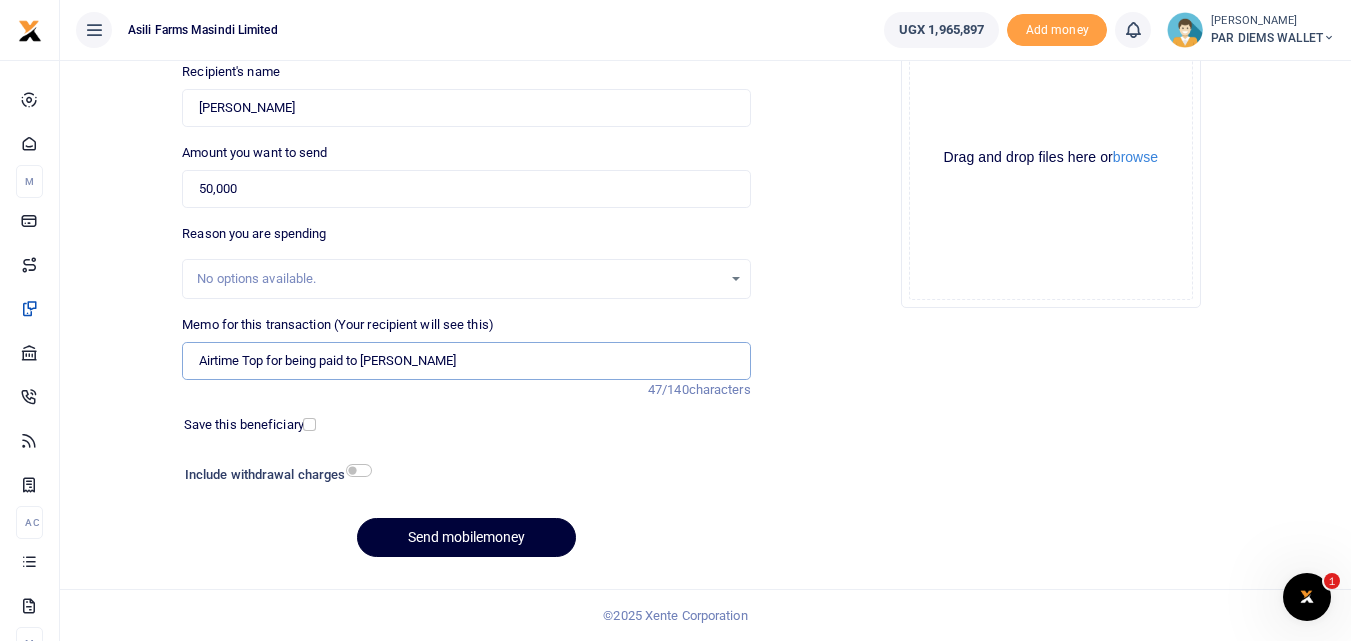 type on "Airtime Top for being paid to [PERSON_NAME]" 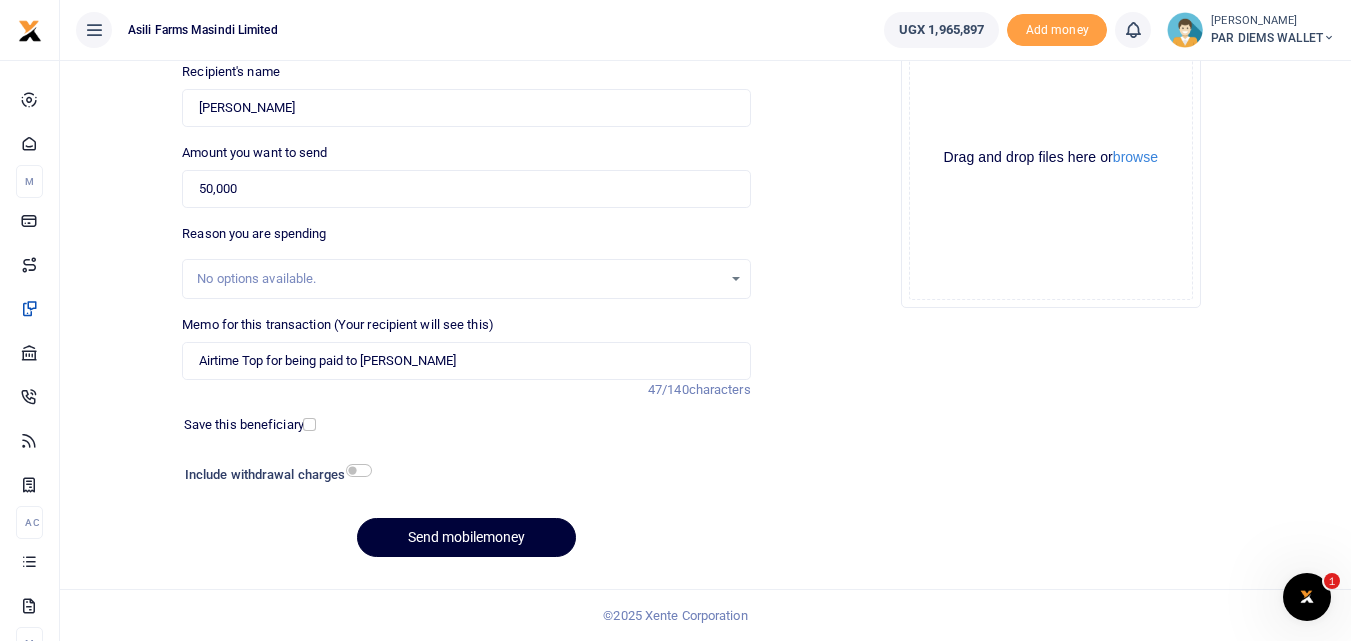 click on "Send mobilemoney" at bounding box center (466, 537) 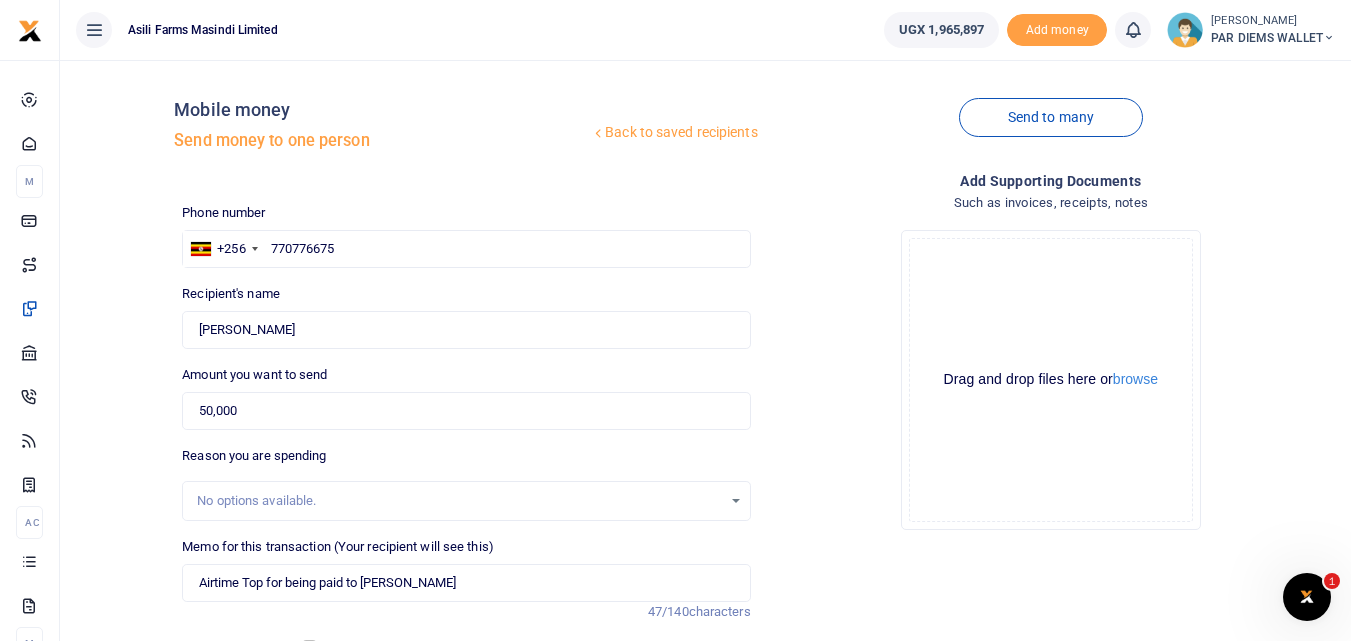 scroll, scrollTop: 0, scrollLeft: 0, axis: both 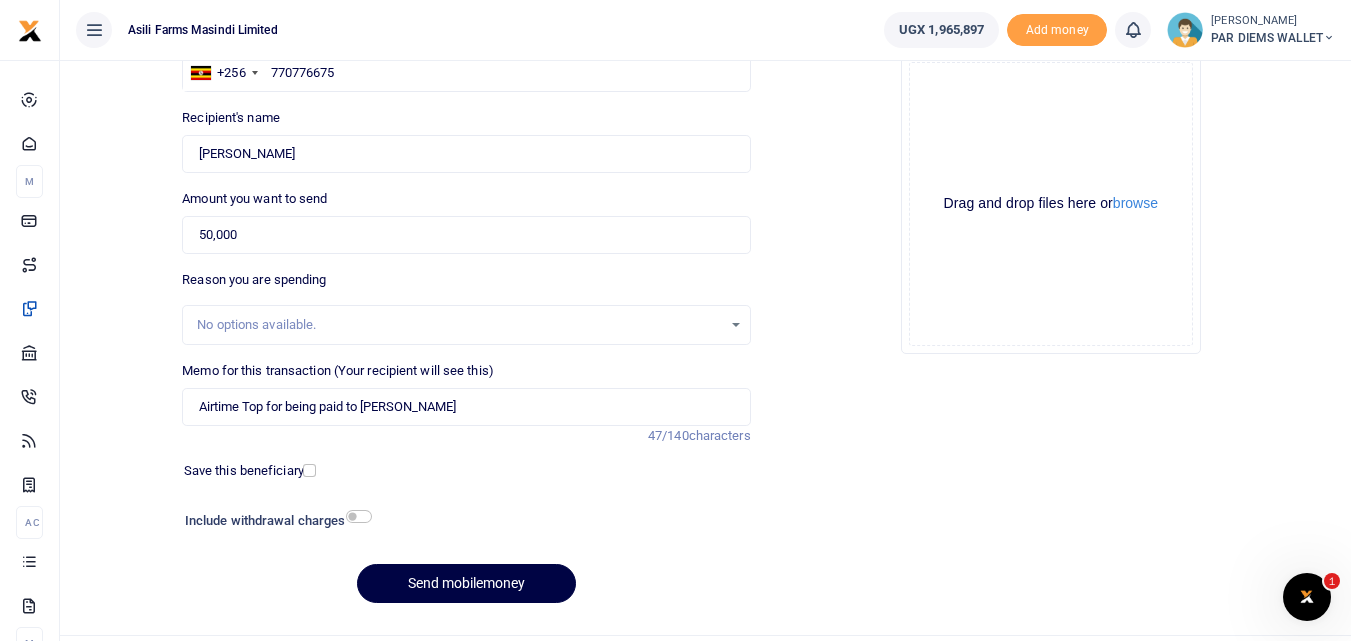 click on "Phone number
+256 Uganda +256 770776675
Phone is required.
Recipient's name
Found
Name is required.
Amount you want to send
50,000
Amount is required.
47/140" at bounding box center [466, 323] 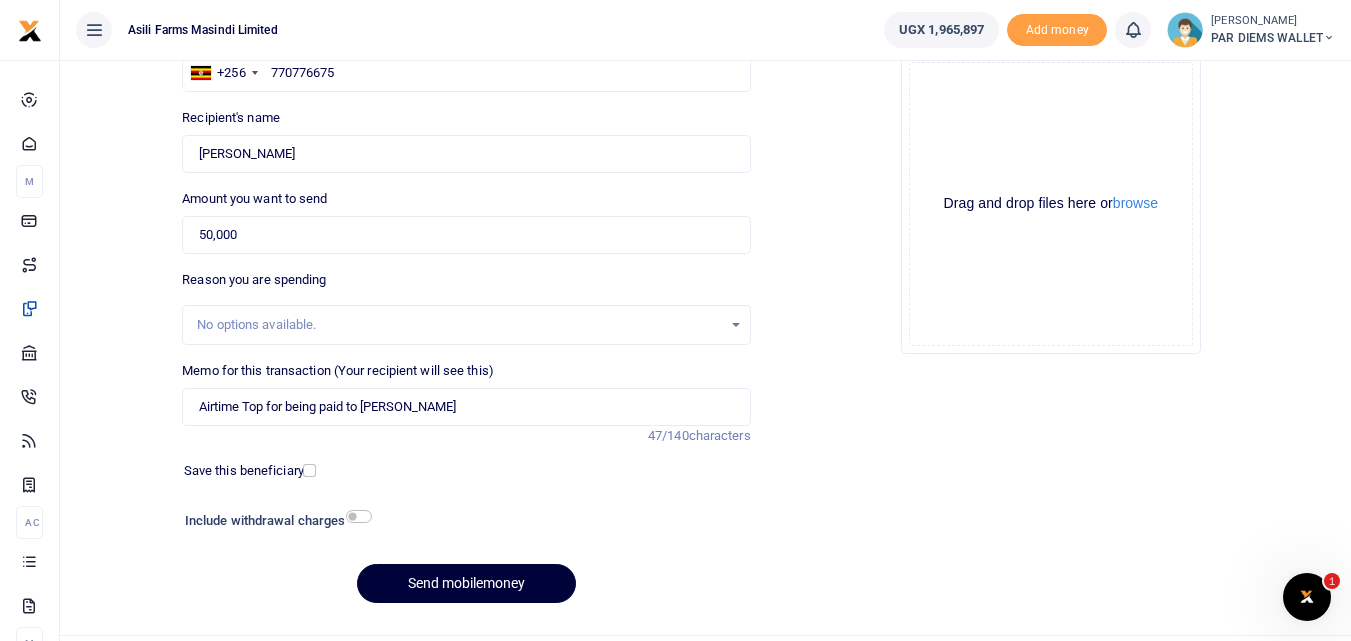 click on "Send mobilemoney" at bounding box center [466, 583] 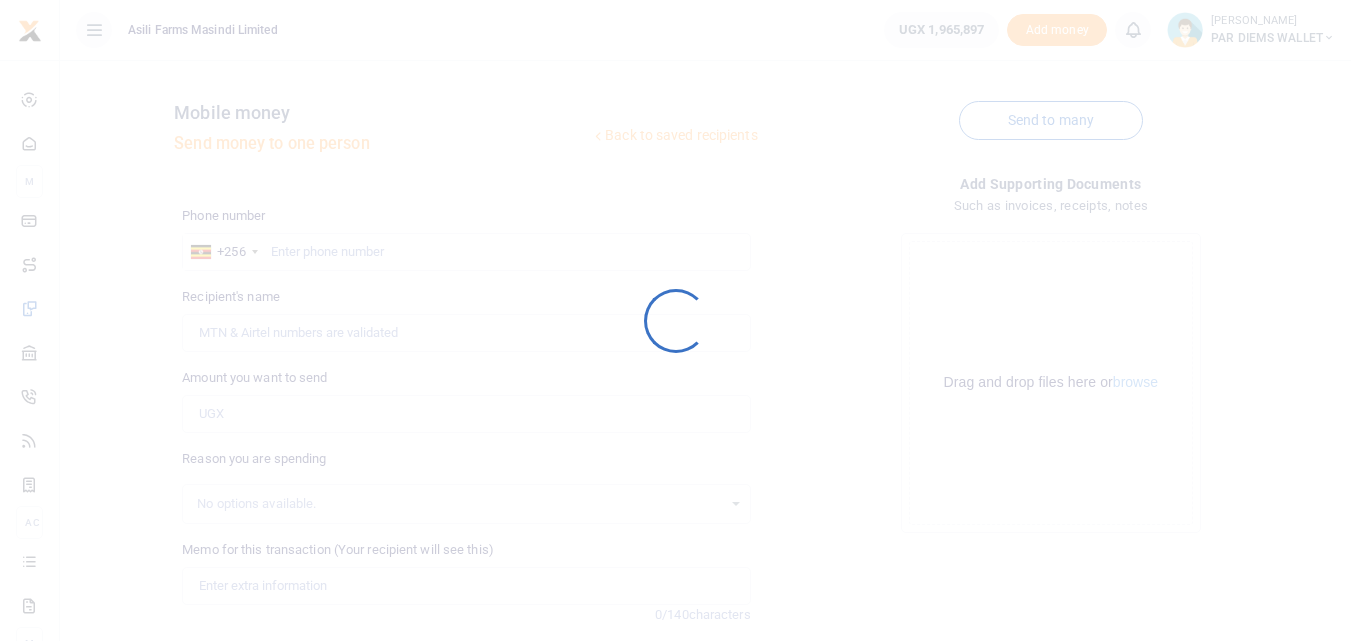 scroll, scrollTop: 179, scrollLeft: 0, axis: vertical 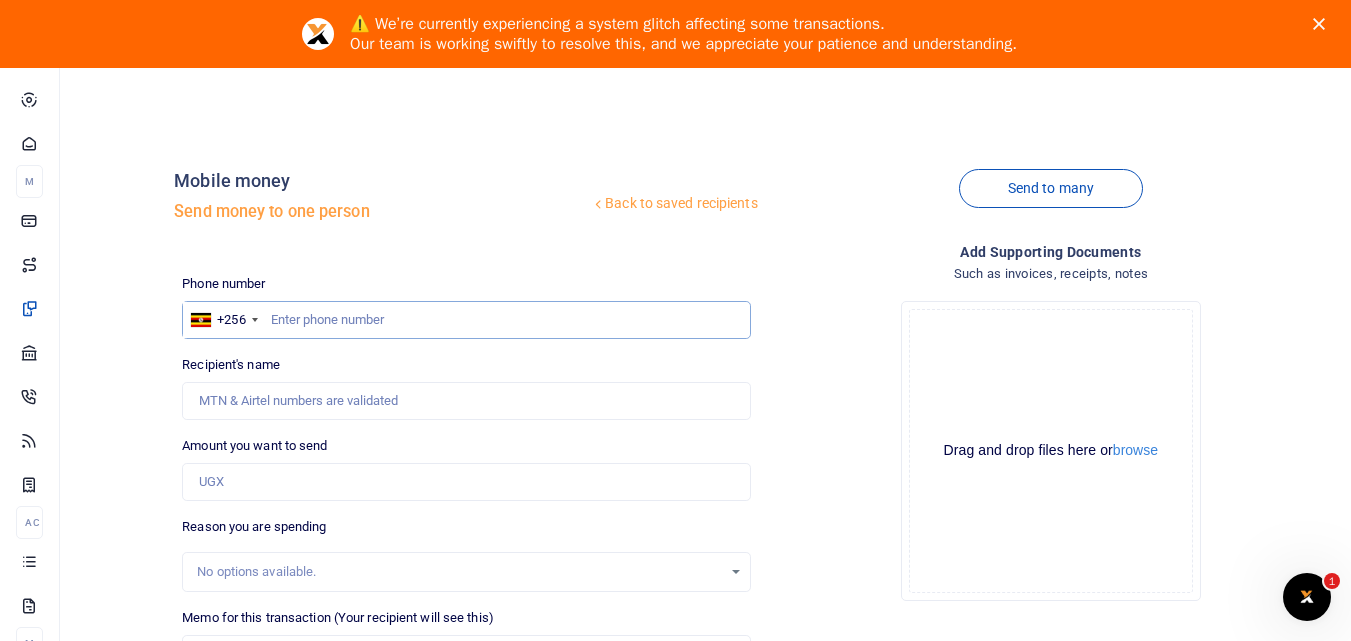 click at bounding box center (466, 320) 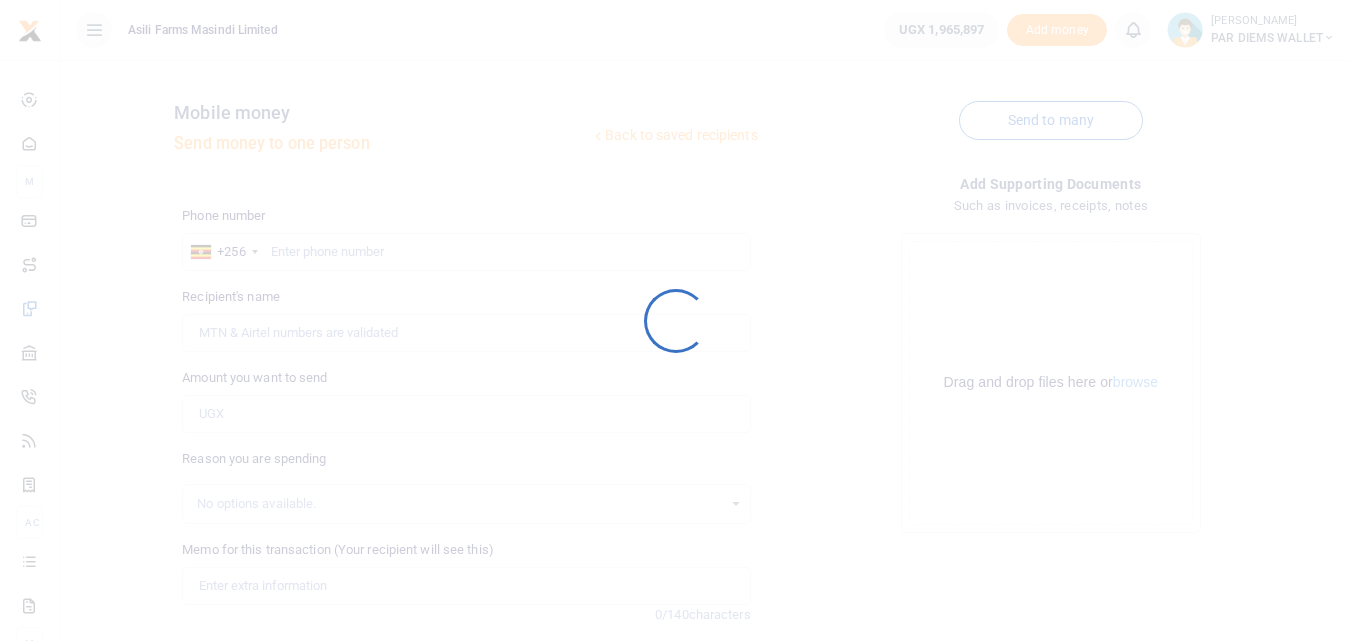 scroll, scrollTop: 0, scrollLeft: 0, axis: both 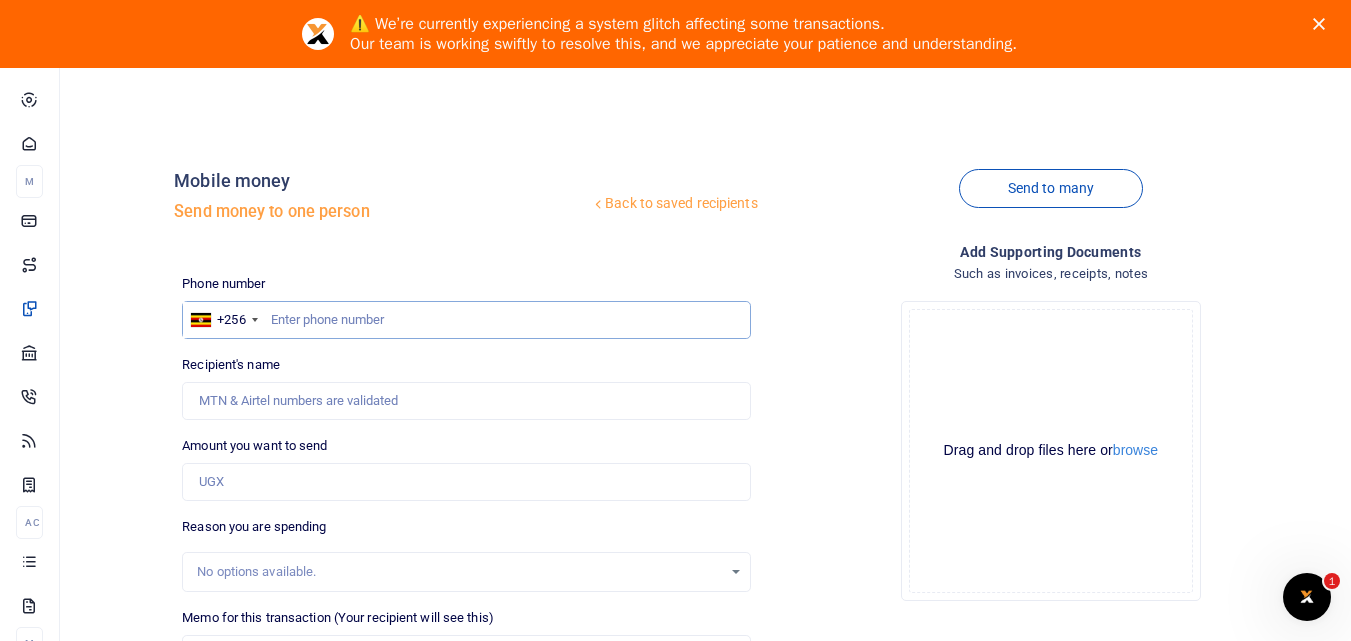 click at bounding box center [466, 320] 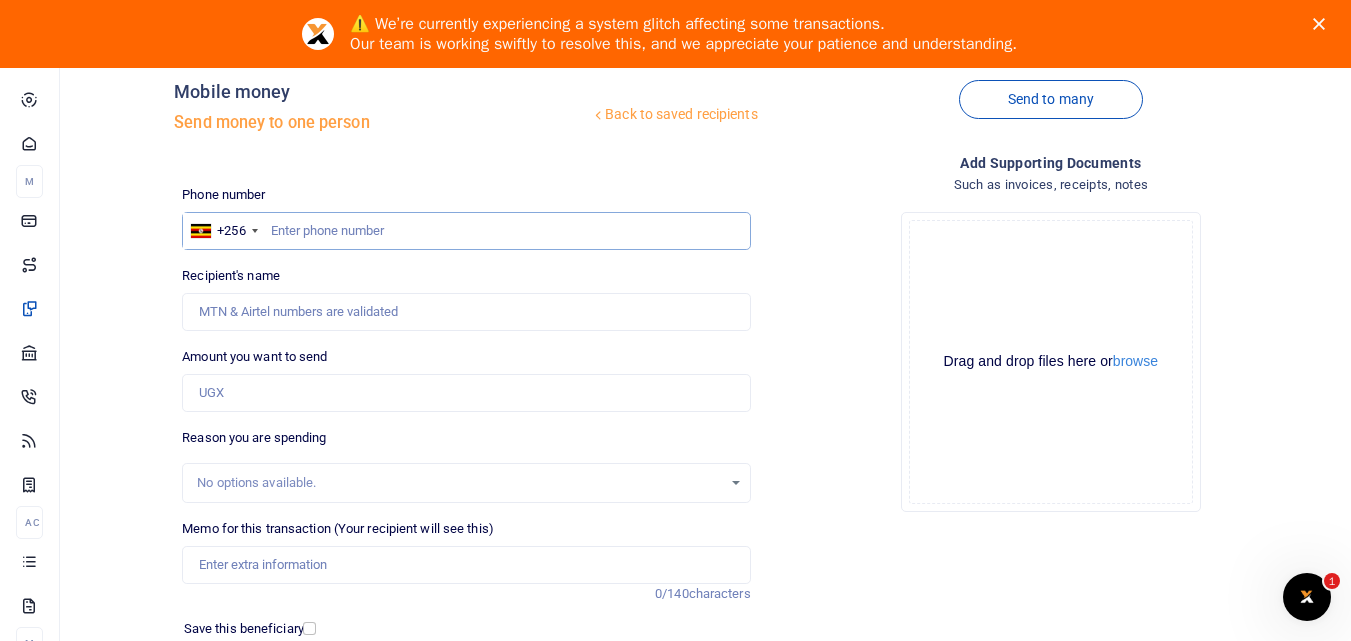 scroll, scrollTop: 93, scrollLeft: 0, axis: vertical 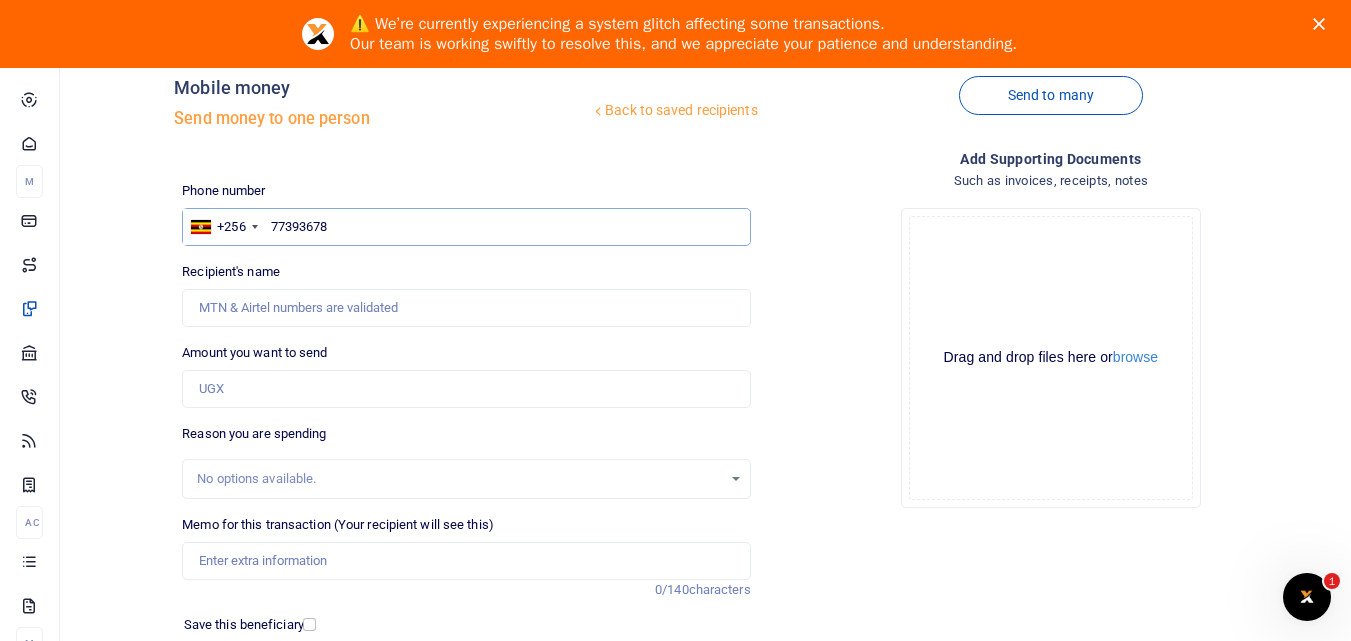 type on "773936781" 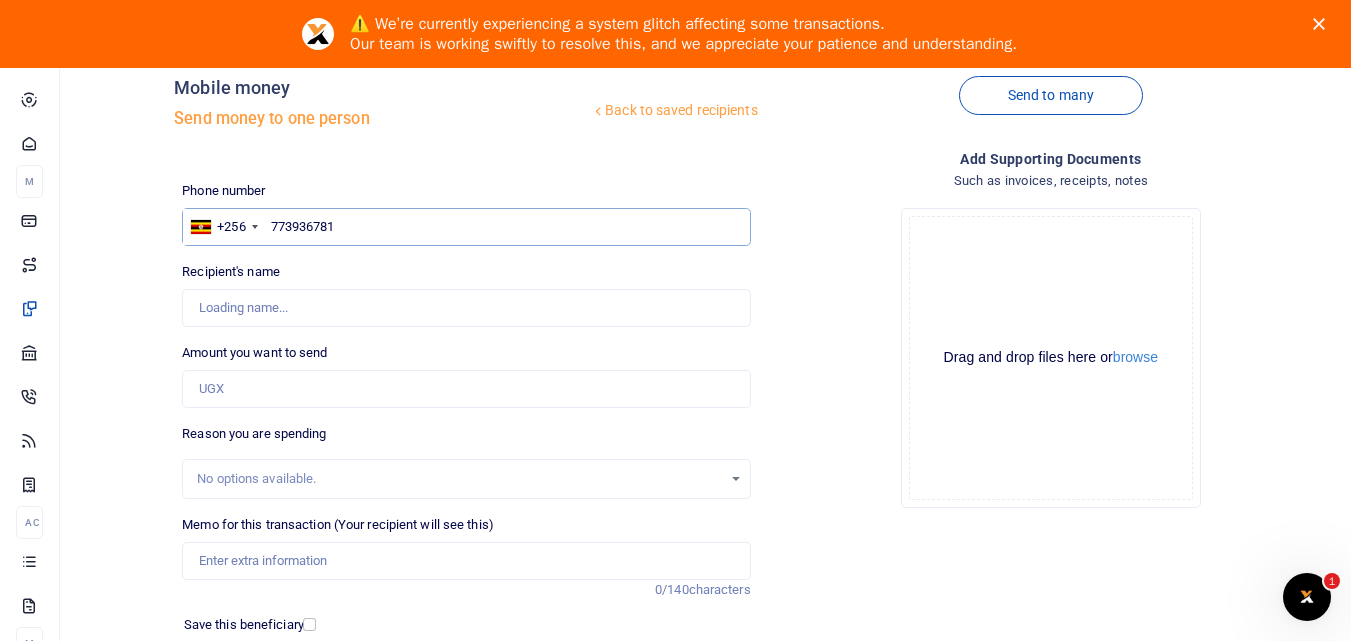 type on "Julius Arinaitwe" 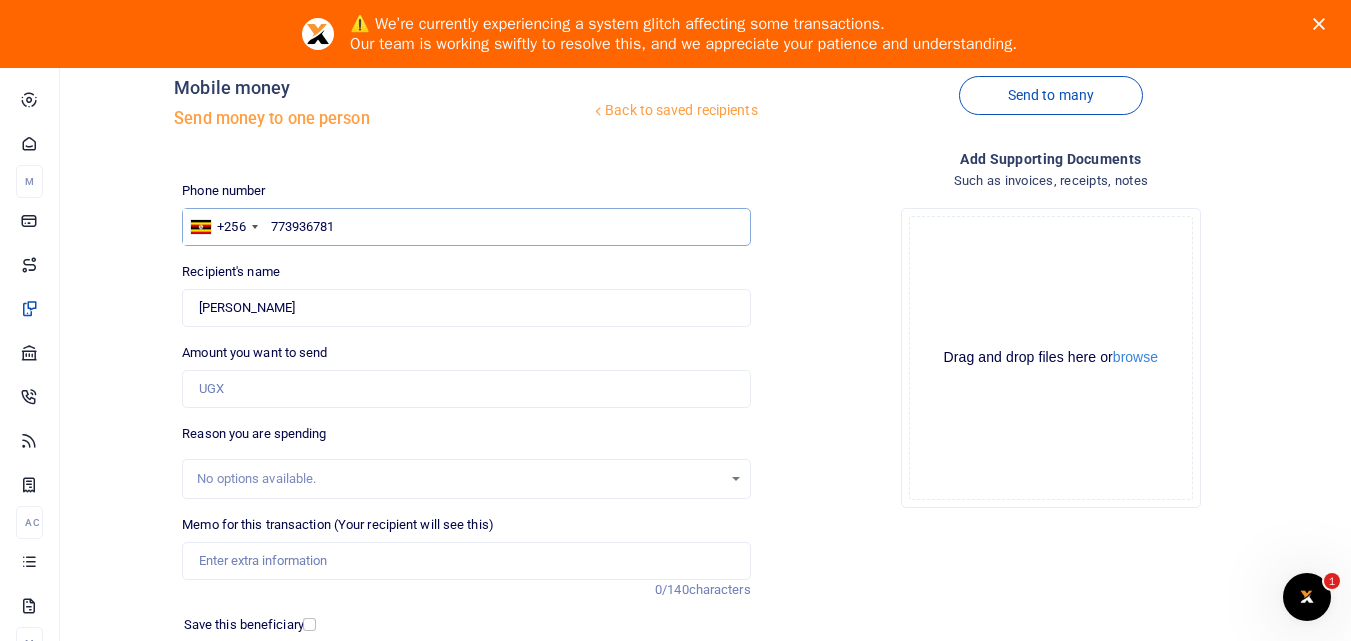 type on "773936781" 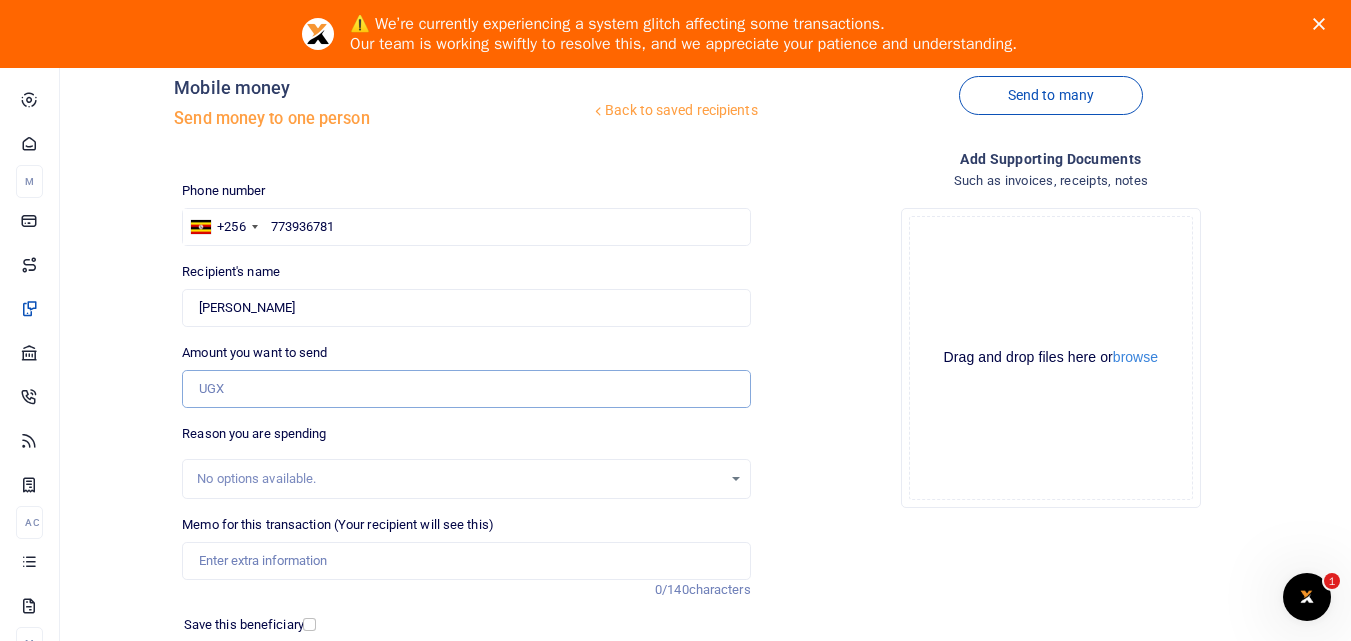 click on "Amount you want to send" at bounding box center [466, 389] 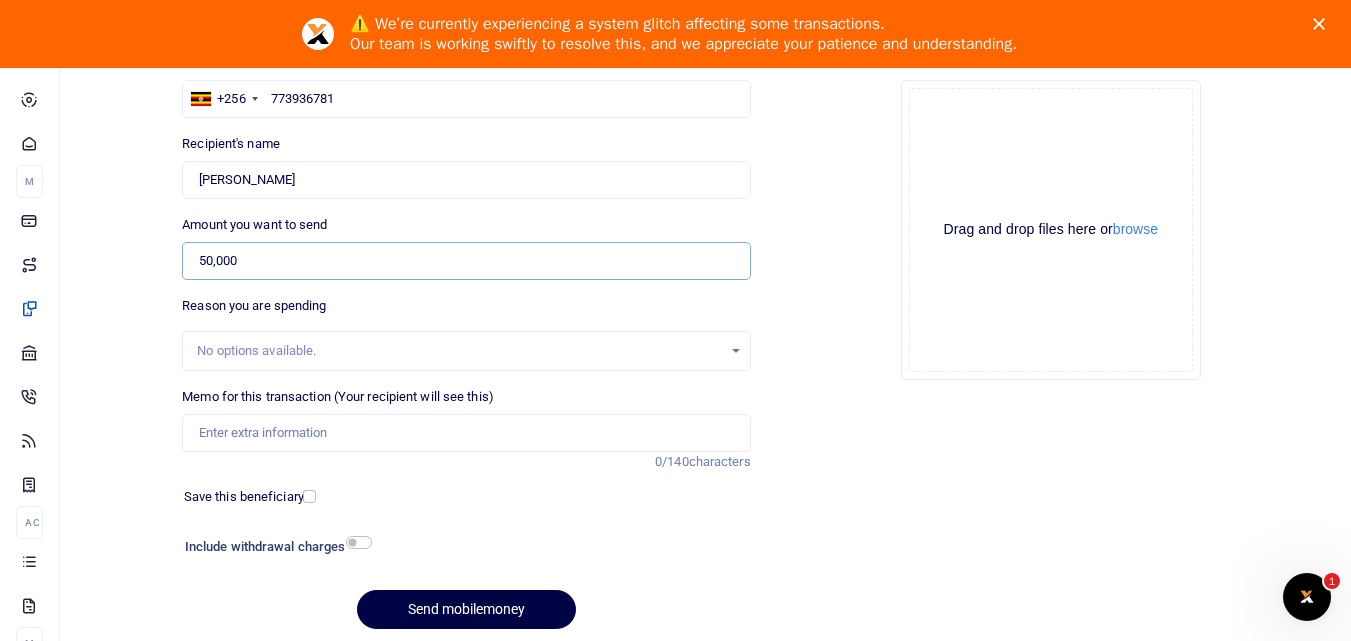 scroll, scrollTop: 222, scrollLeft: 0, axis: vertical 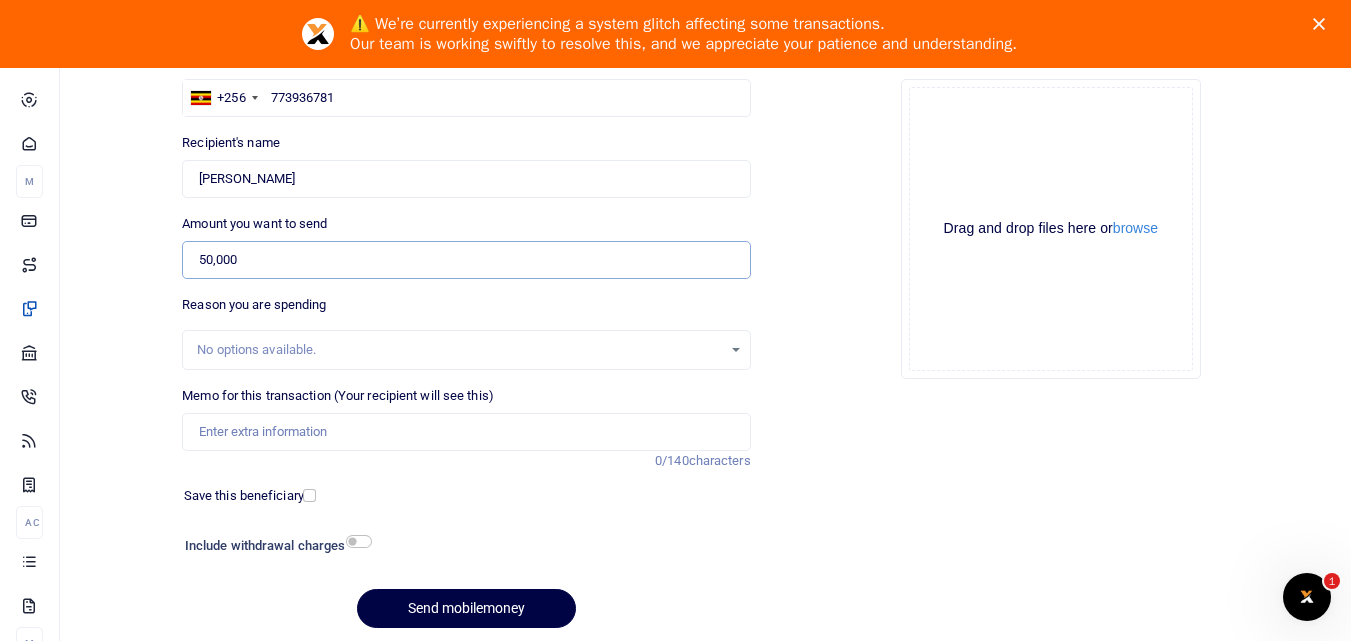 type on "50,000" 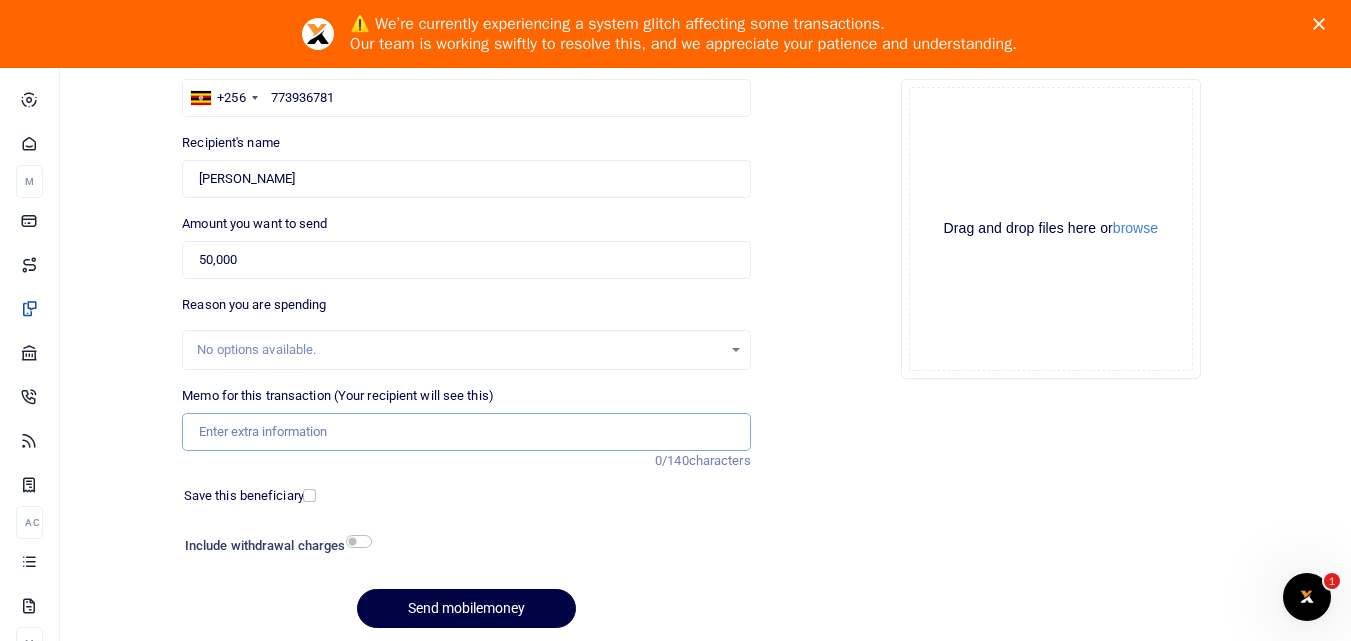 click on "Memo for this transaction (Your recipient will see this)" at bounding box center [466, 432] 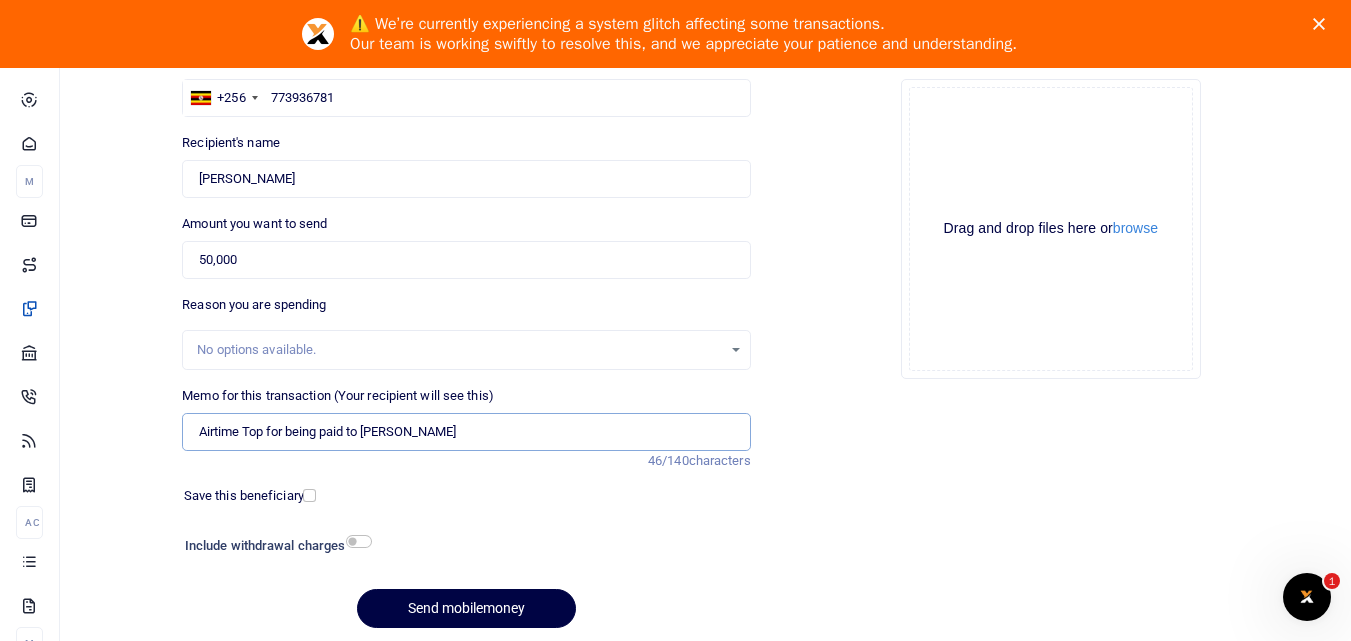 click on "Airtime Top for being paid to [PERSON_NAME]" at bounding box center (466, 432) 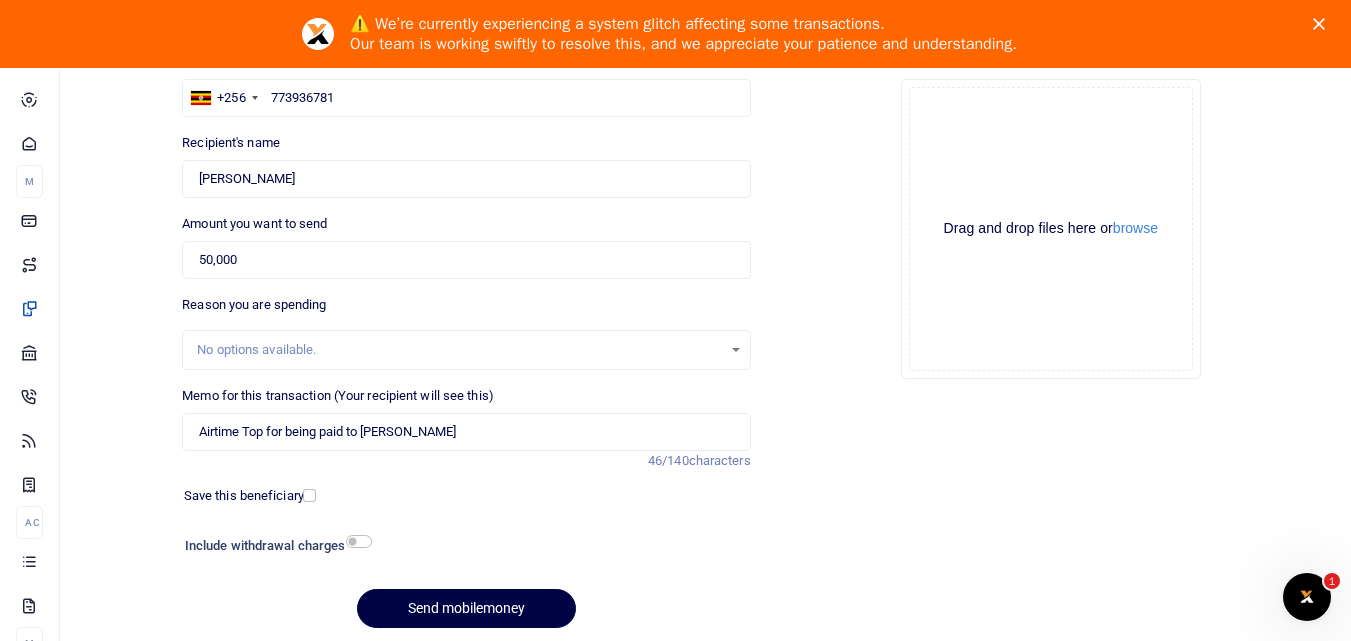 click on "Drag and drop files here or  browse Powered by  Uppy" 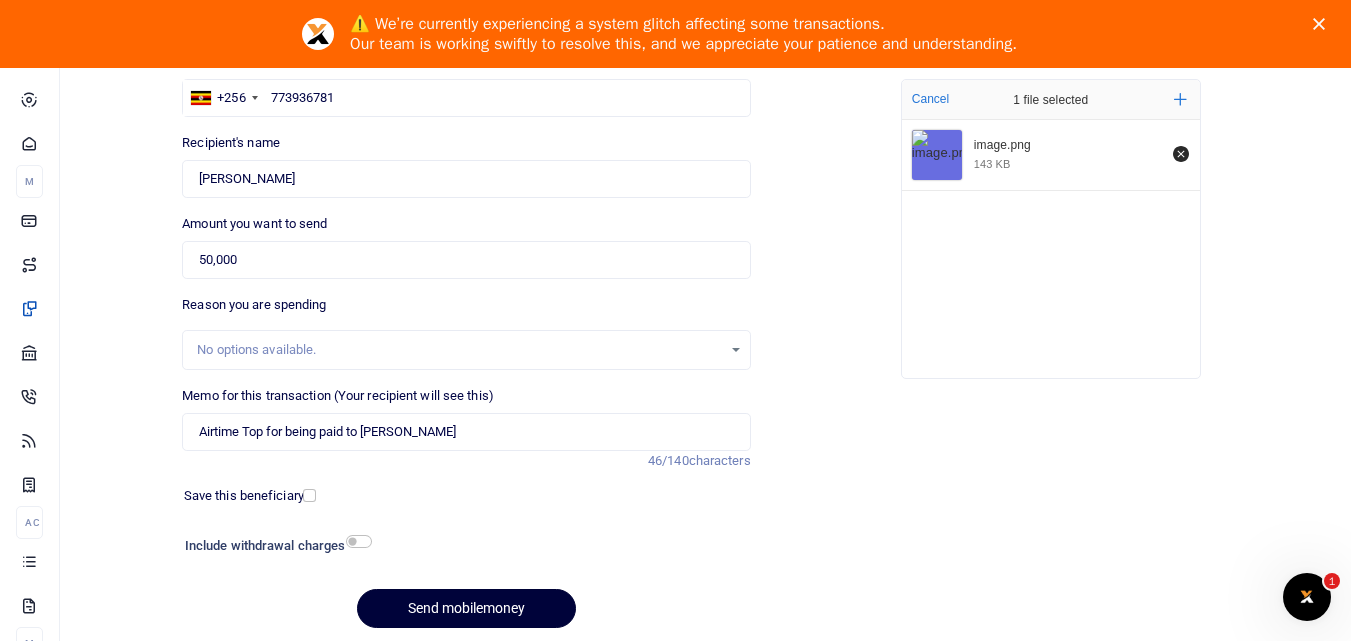 click on "Send mobilemoney" at bounding box center (466, 608) 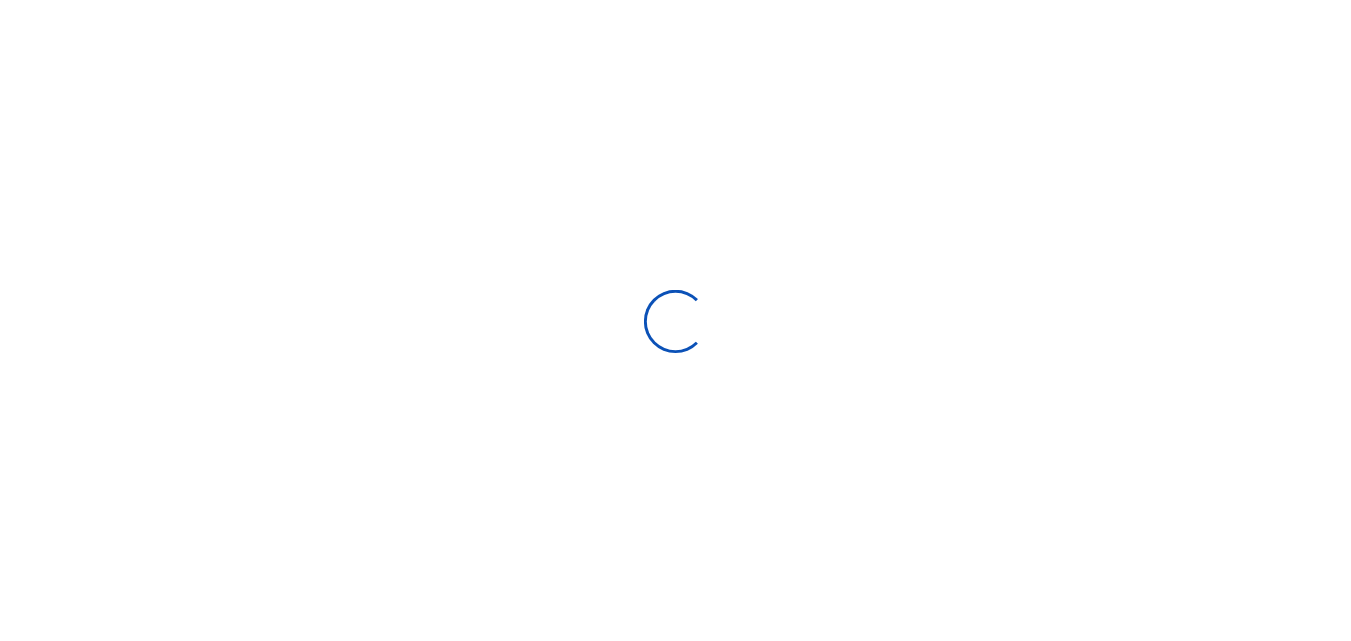 scroll, scrollTop: 154, scrollLeft: 0, axis: vertical 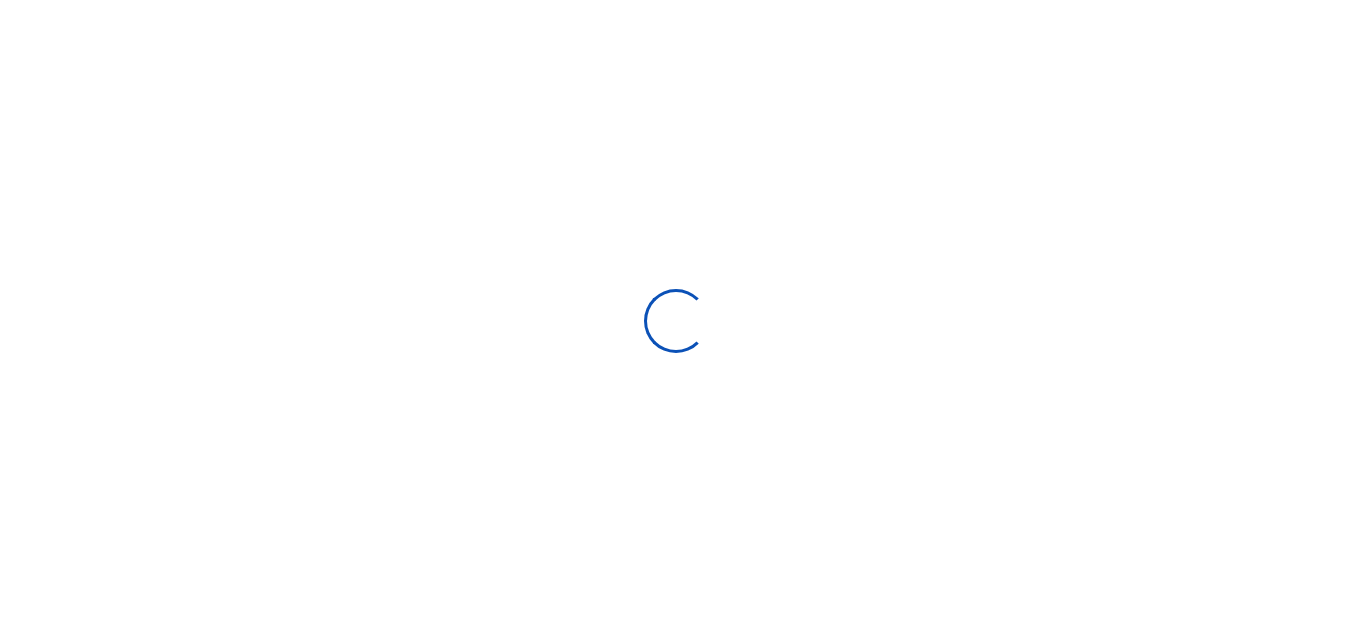 select 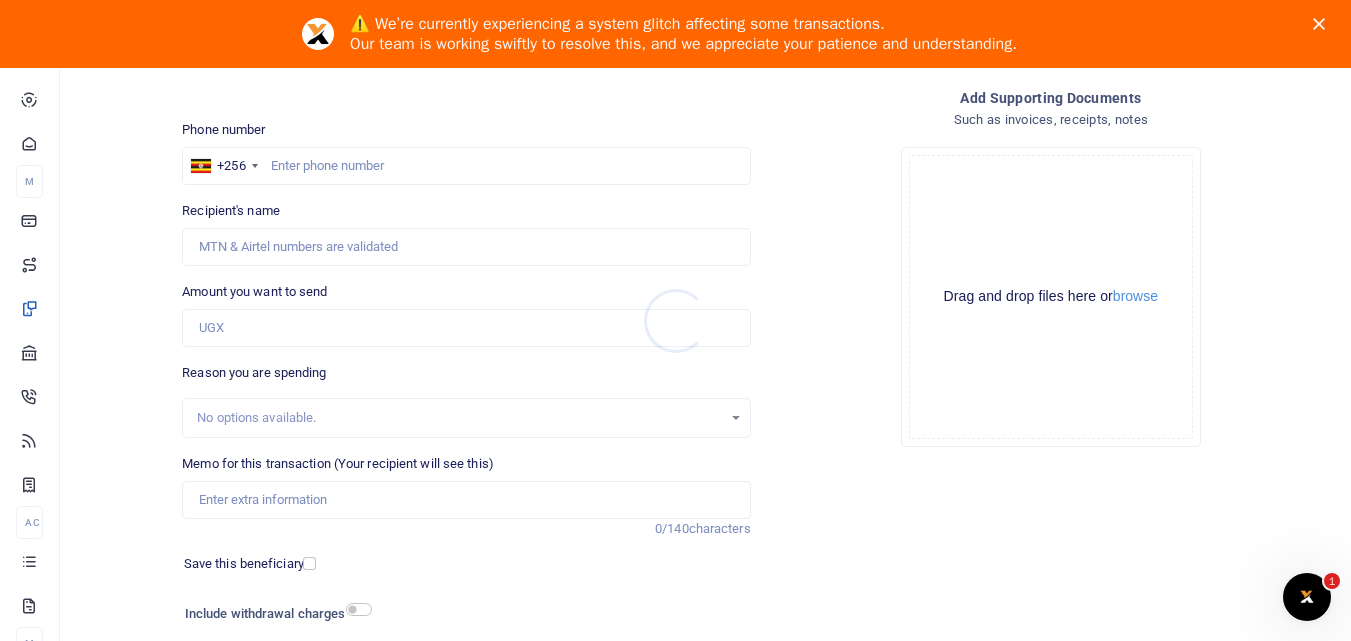scroll, scrollTop: 0, scrollLeft: 0, axis: both 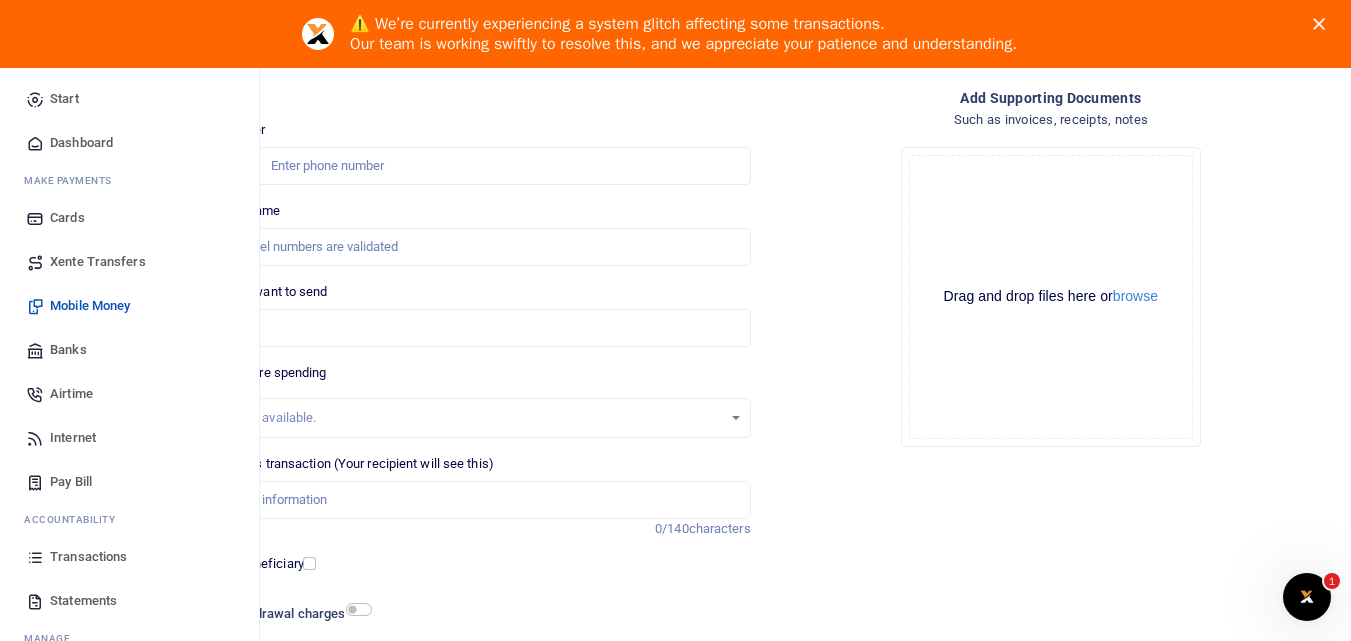 click at bounding box center [35, 557] 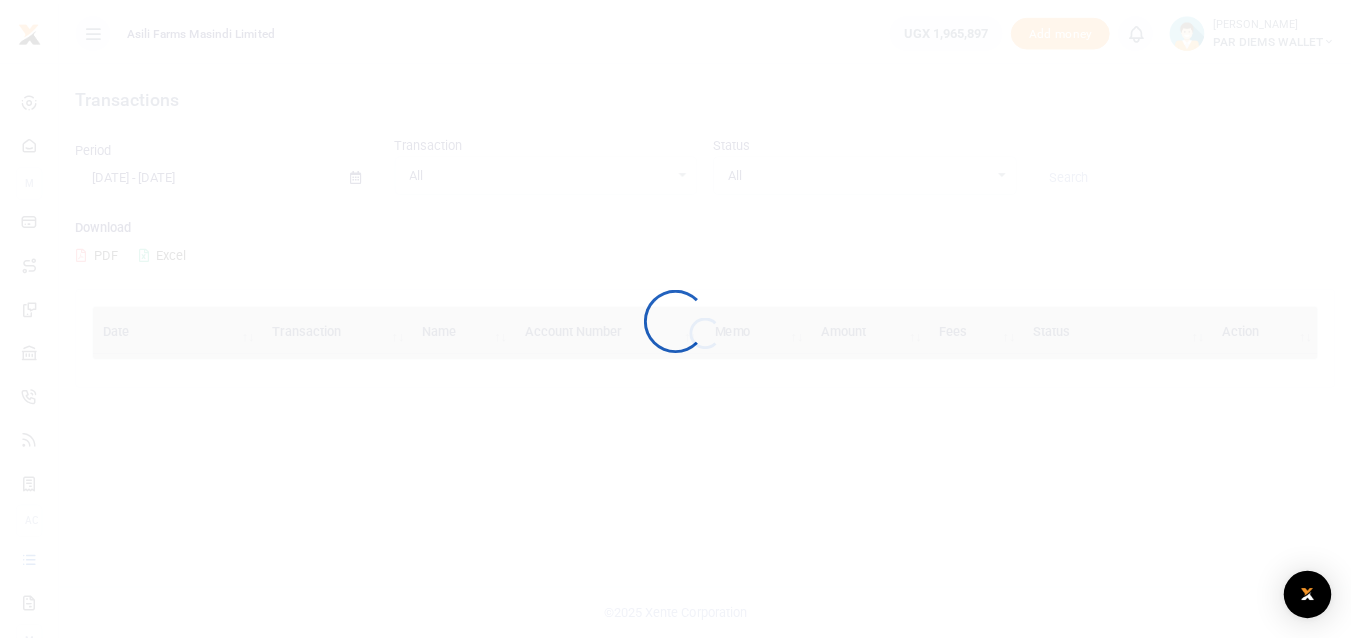 scroll, scrollTop: 0, scrollLeft: 0, axis: both 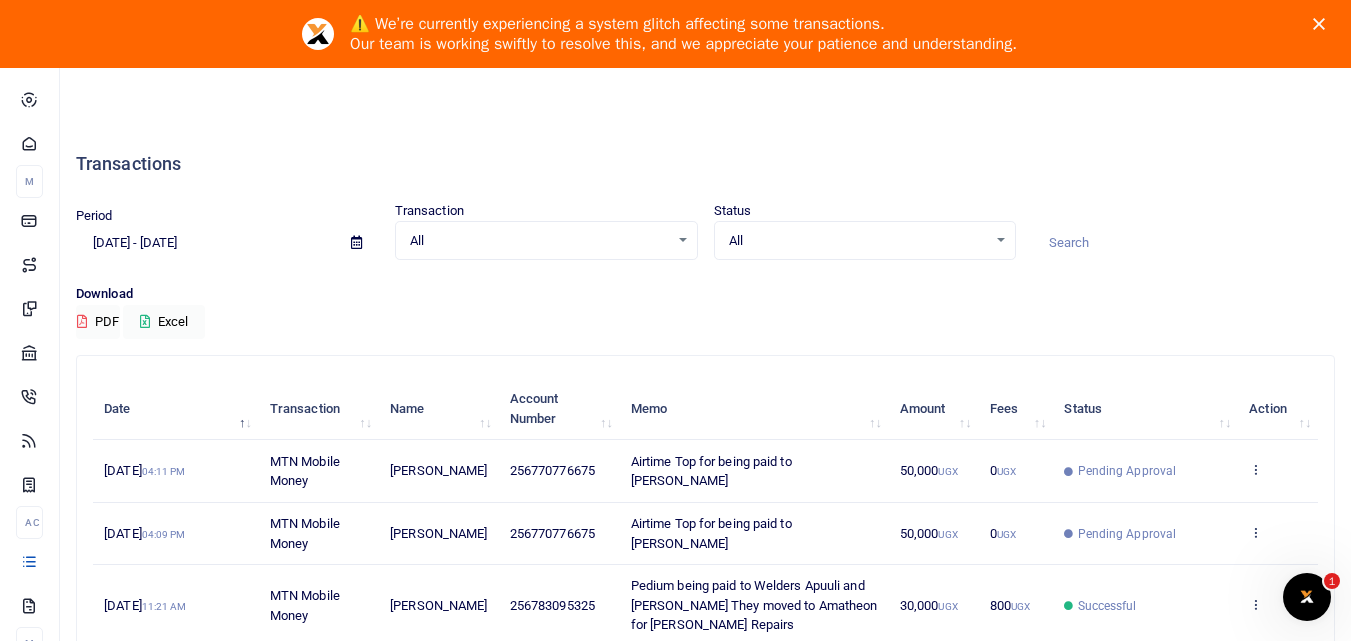 click on "⚠️ We’re currently experiencing a system glitch affecting some transactions. Our team is working swiftly to resolve this, and we appreciate your patience and understanding." at bounding box center (683, 34) 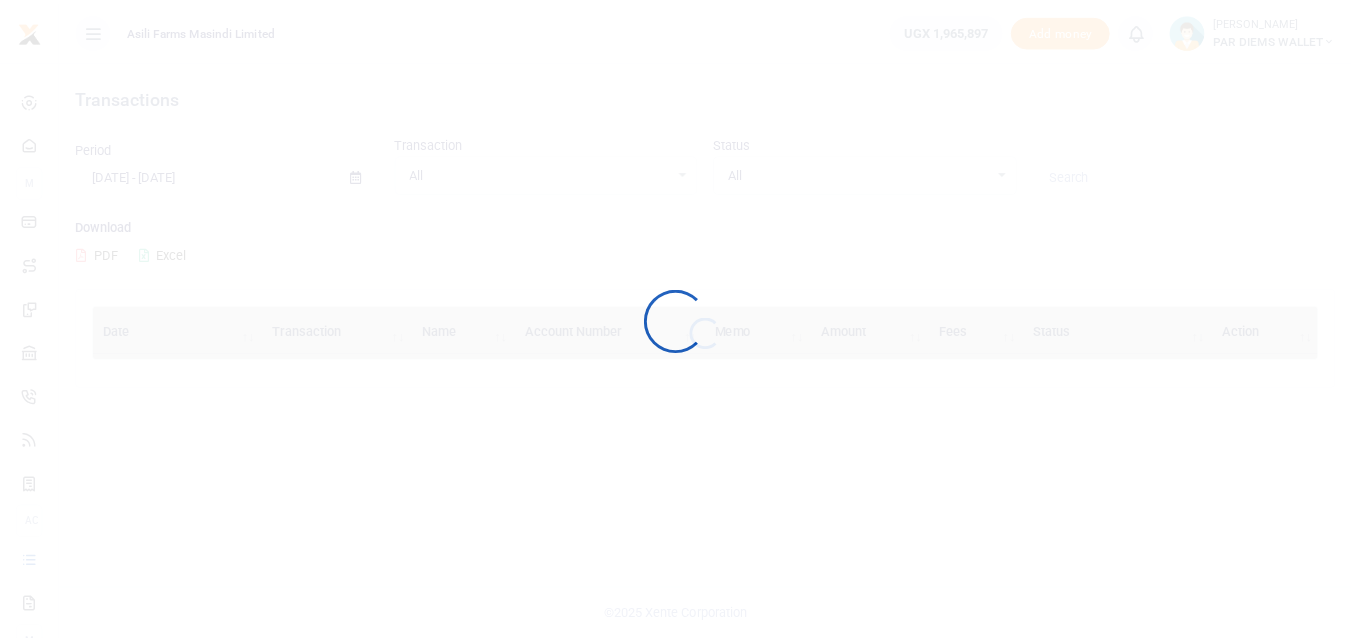 scroll, scrollTop: 0, scrollLeft: 0, axis: both 